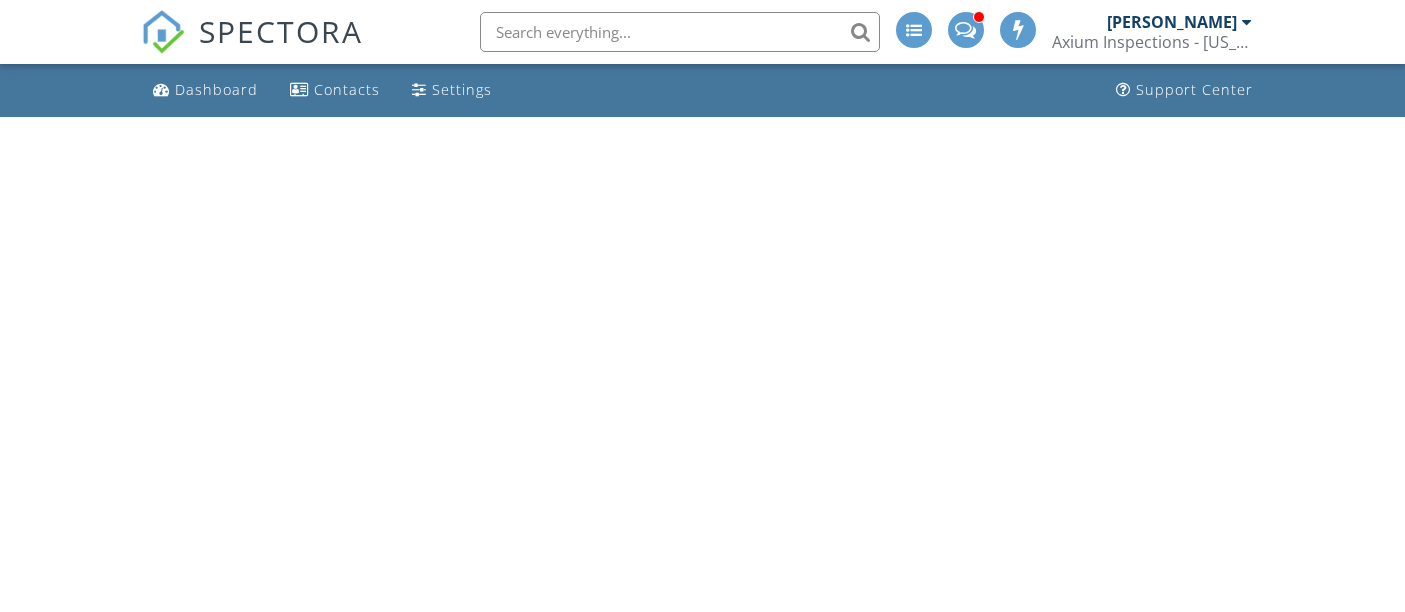 scroll, scrollTop: 0, scrollLeft: 0, axis: both 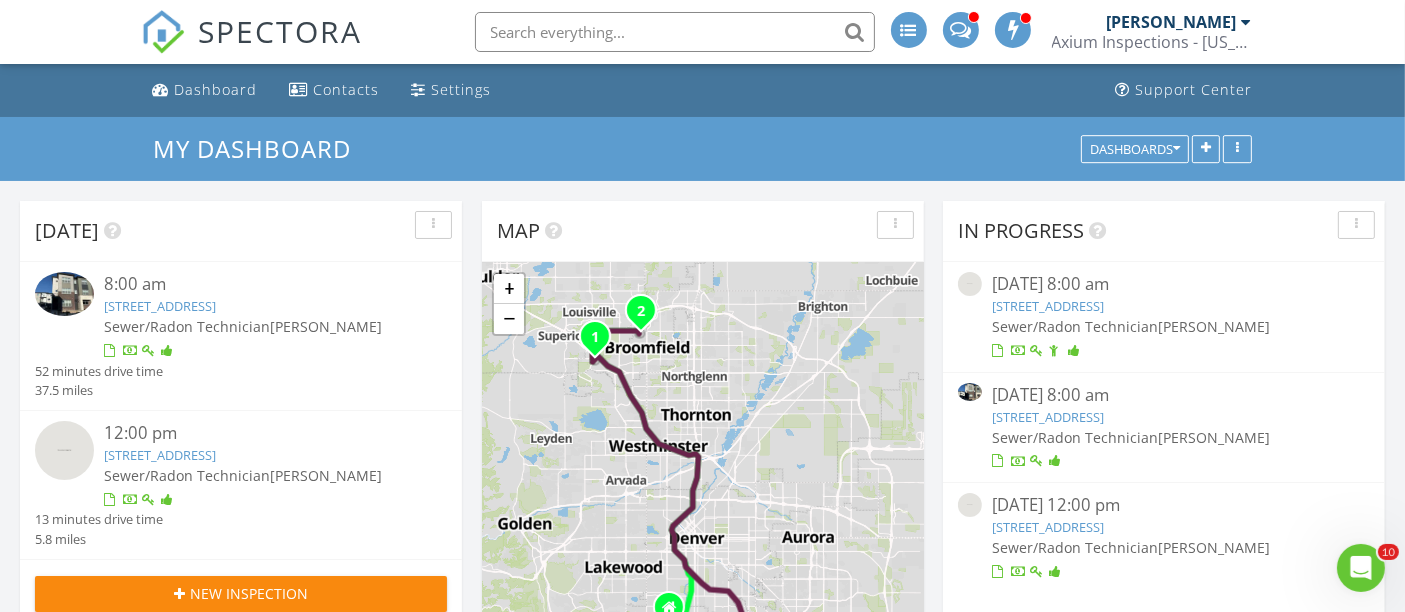 click on "Axium Inspections - [US_STATE]" at bounding box center [1152, 42] 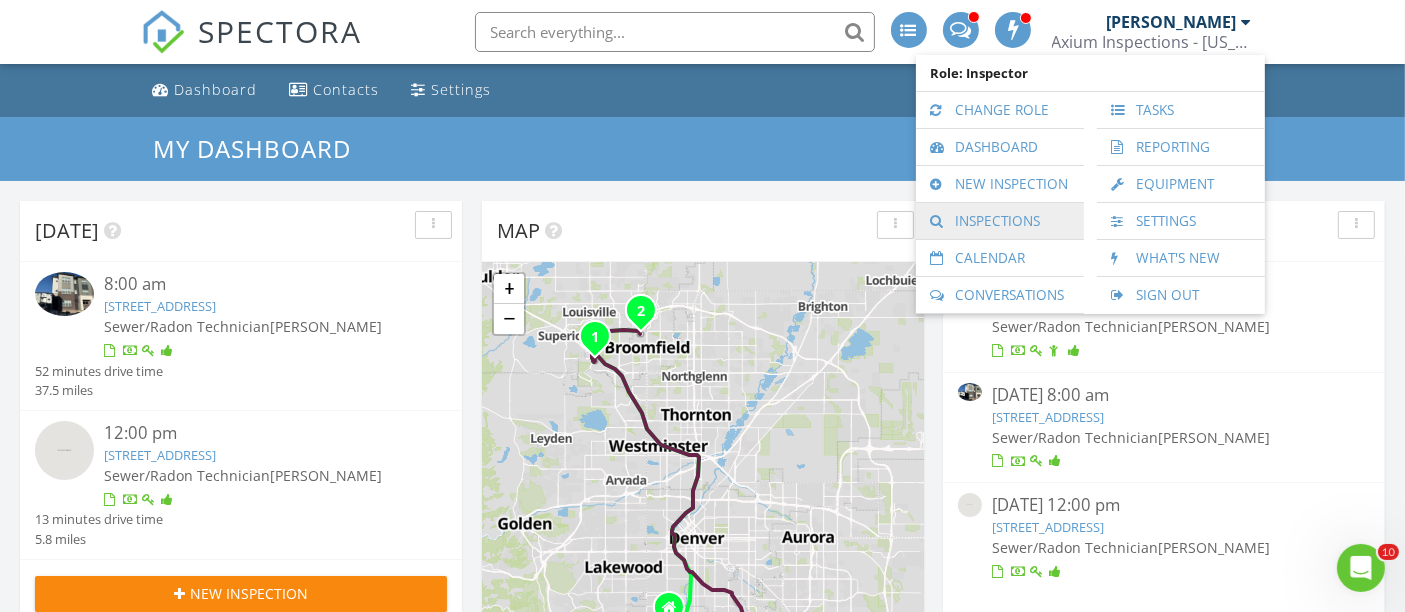 click on "Inspections" at bounding box center [1000, 221] 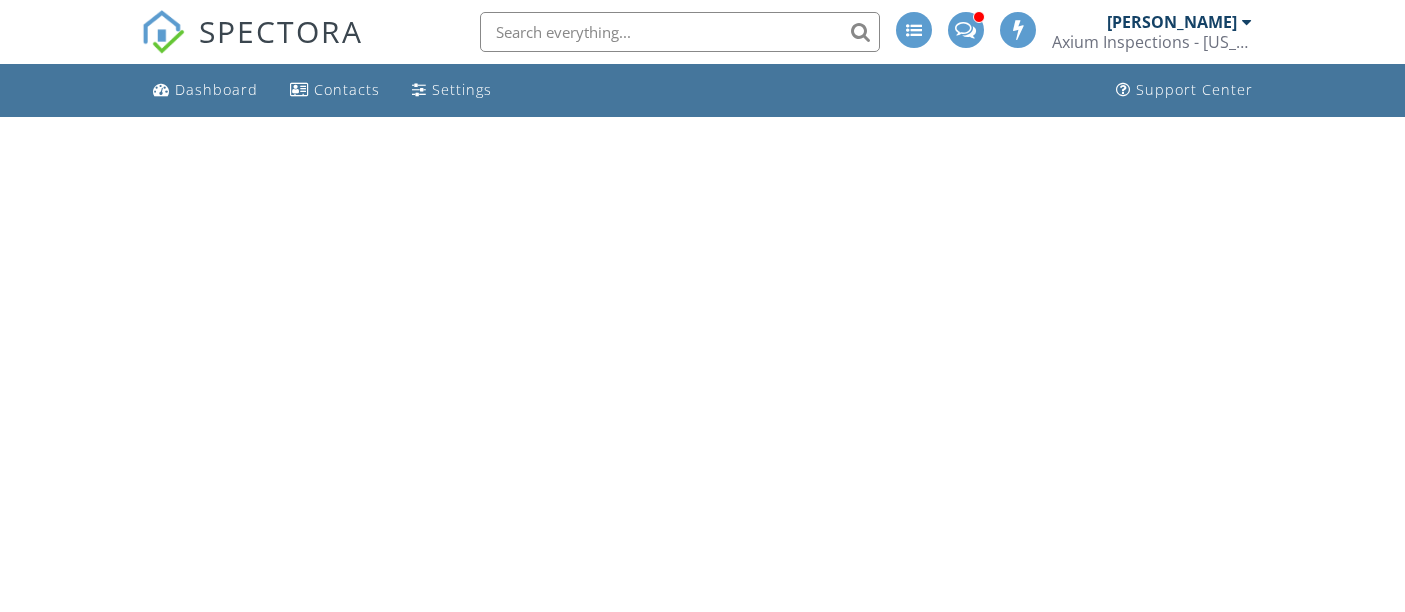 scroll, scrollTop: 0, scrollLeft: 0, axis: both 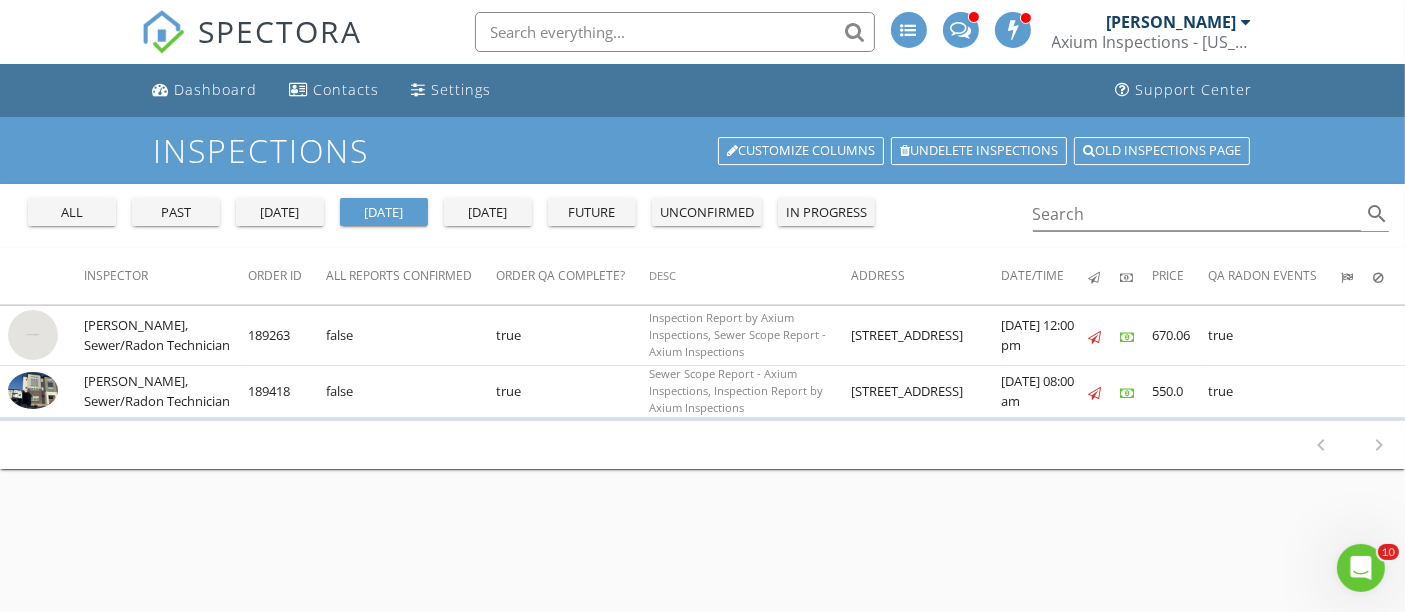 click on "[DATE]" at bounding box center [384, 212] 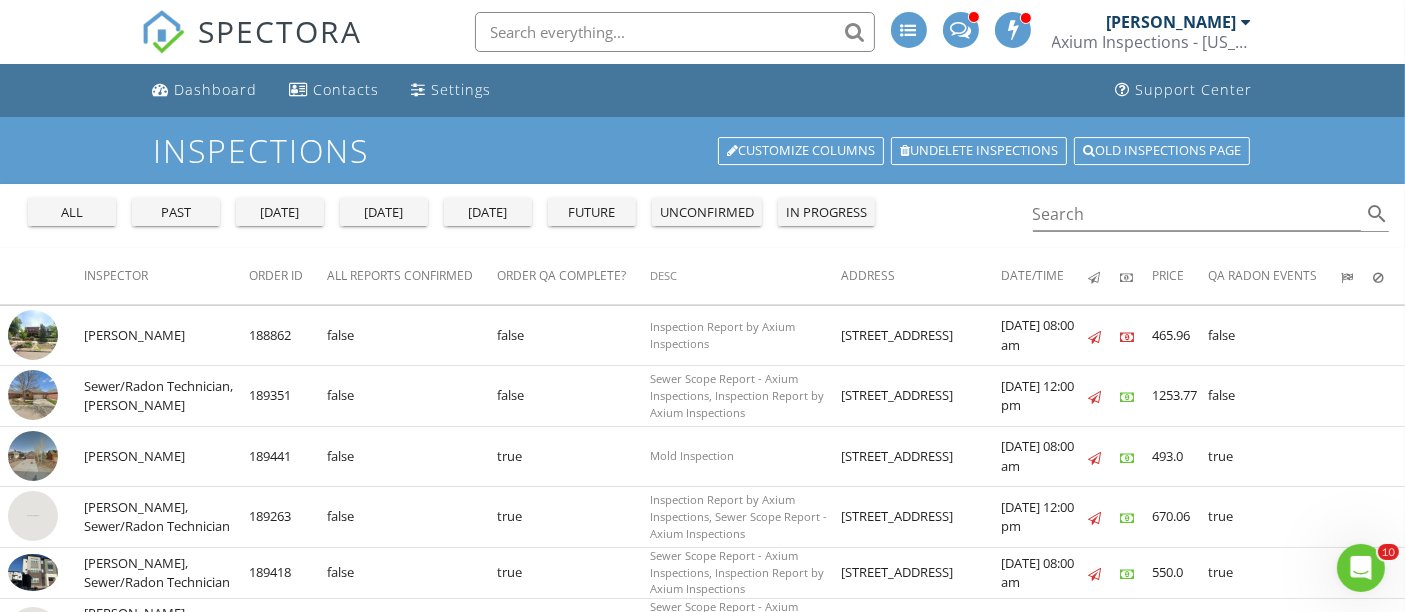click on "[DATE]" at bounding box center [384, 213] 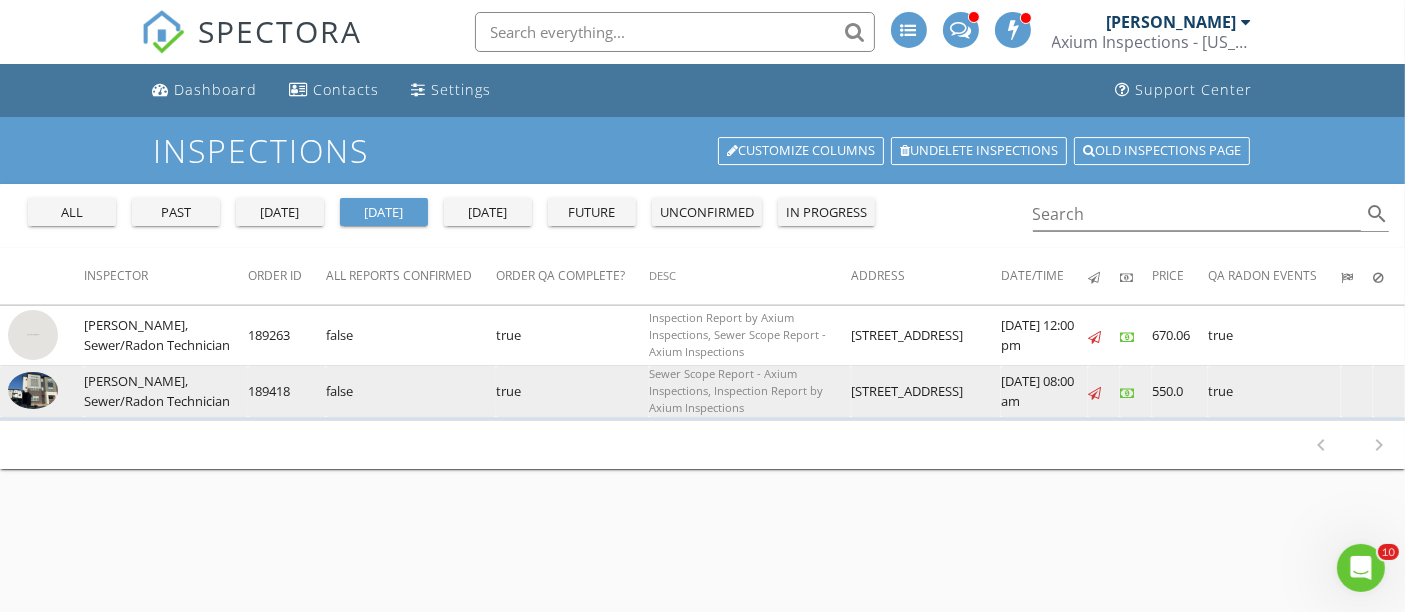 click at bounding box center (33, 390) 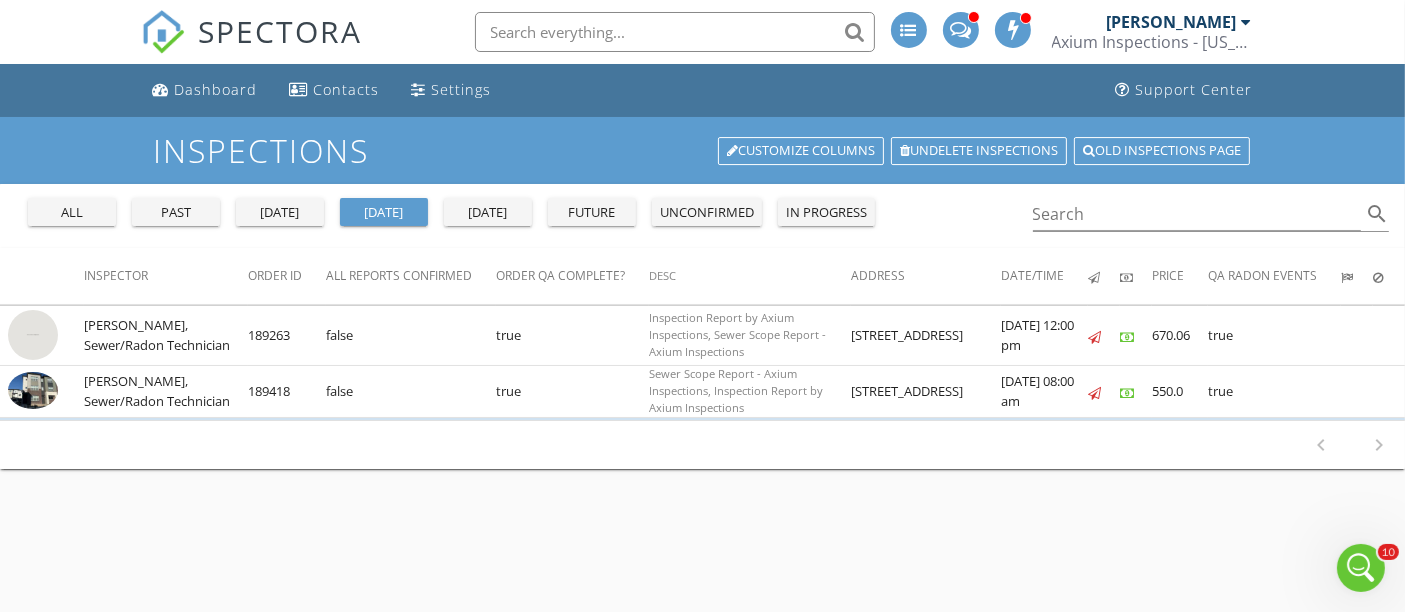 click 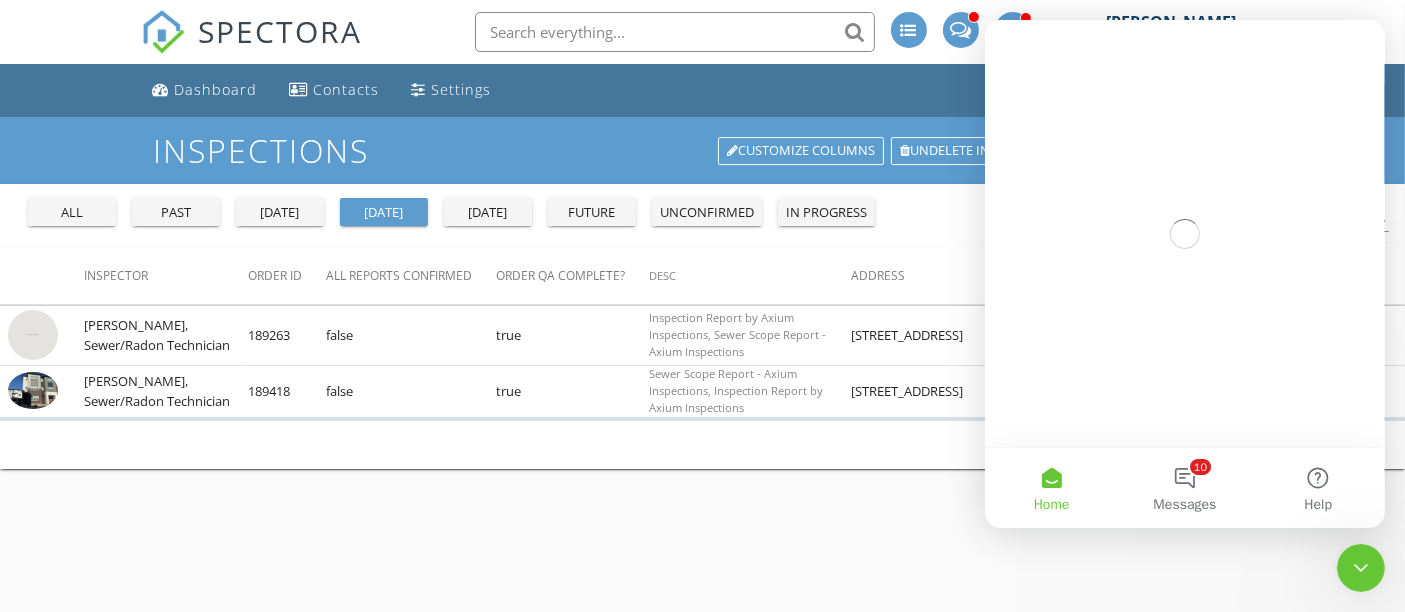 scroll, scrollTop: 0, scrollLeft: 0, axis: both 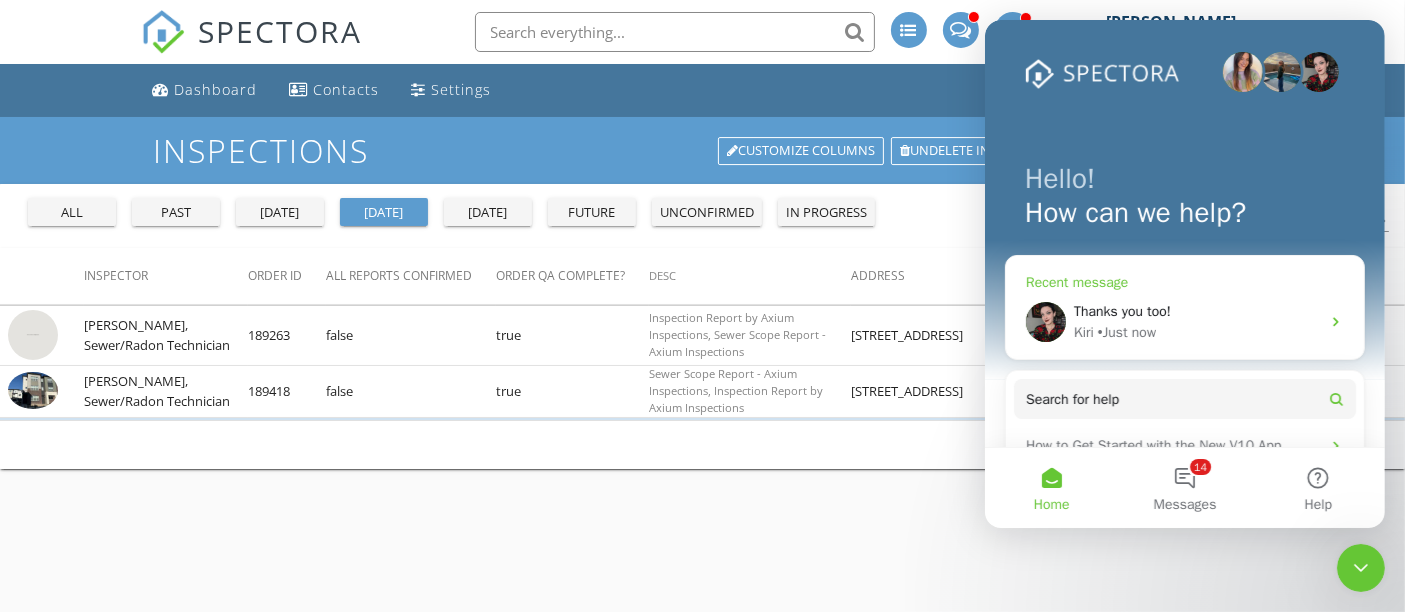 click on "Recent message" at bounding box center (1184, 282) 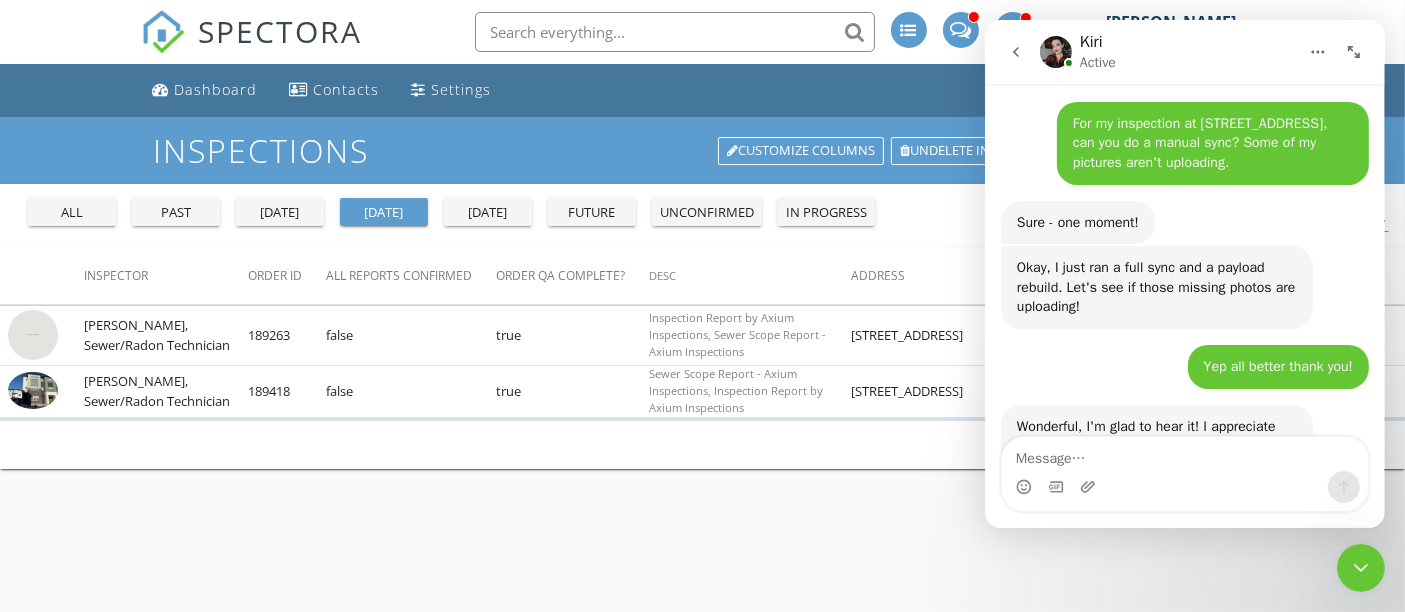 scroll, scrollTop: 992, scrollLeft: 0, axis: vertical 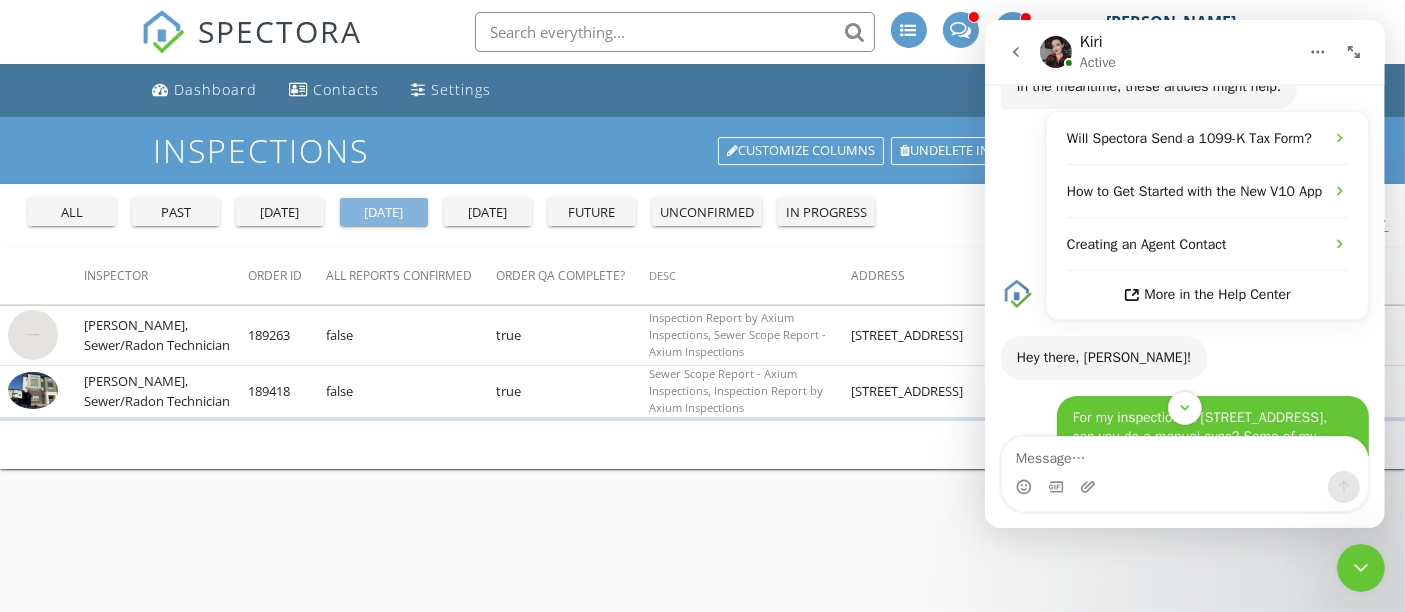 click on "today" at bounding box center (384, 212) 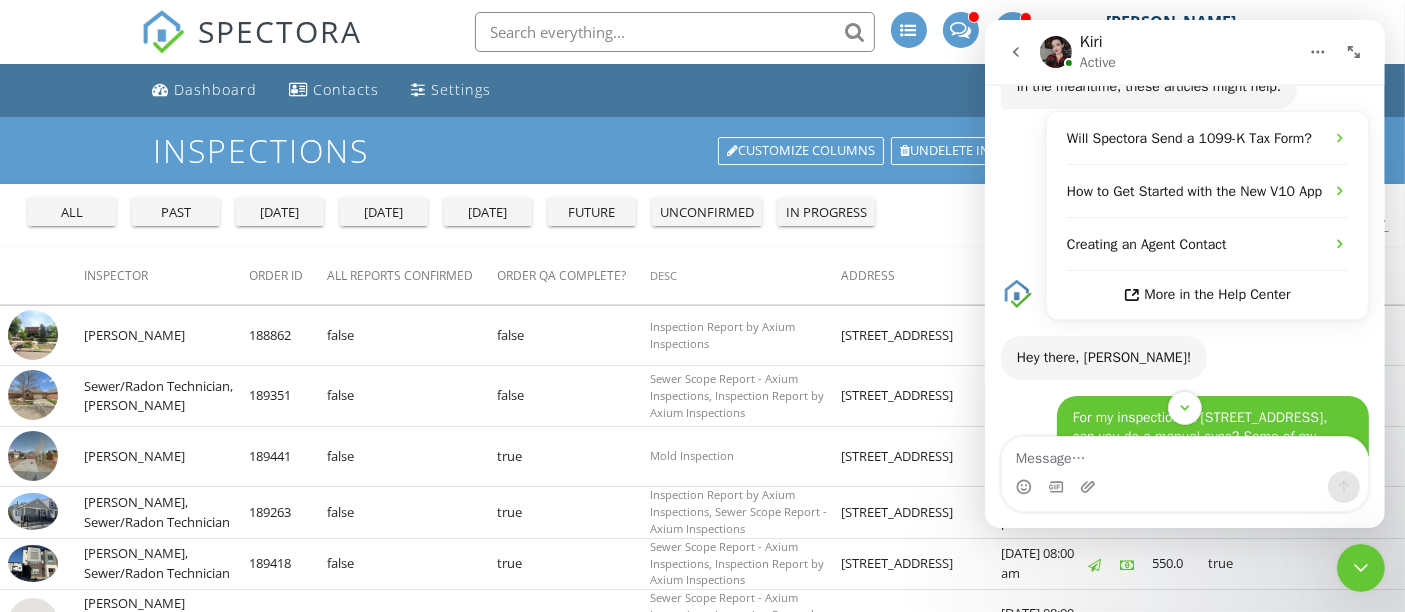 click on "today" at bounding box center [384, 212] 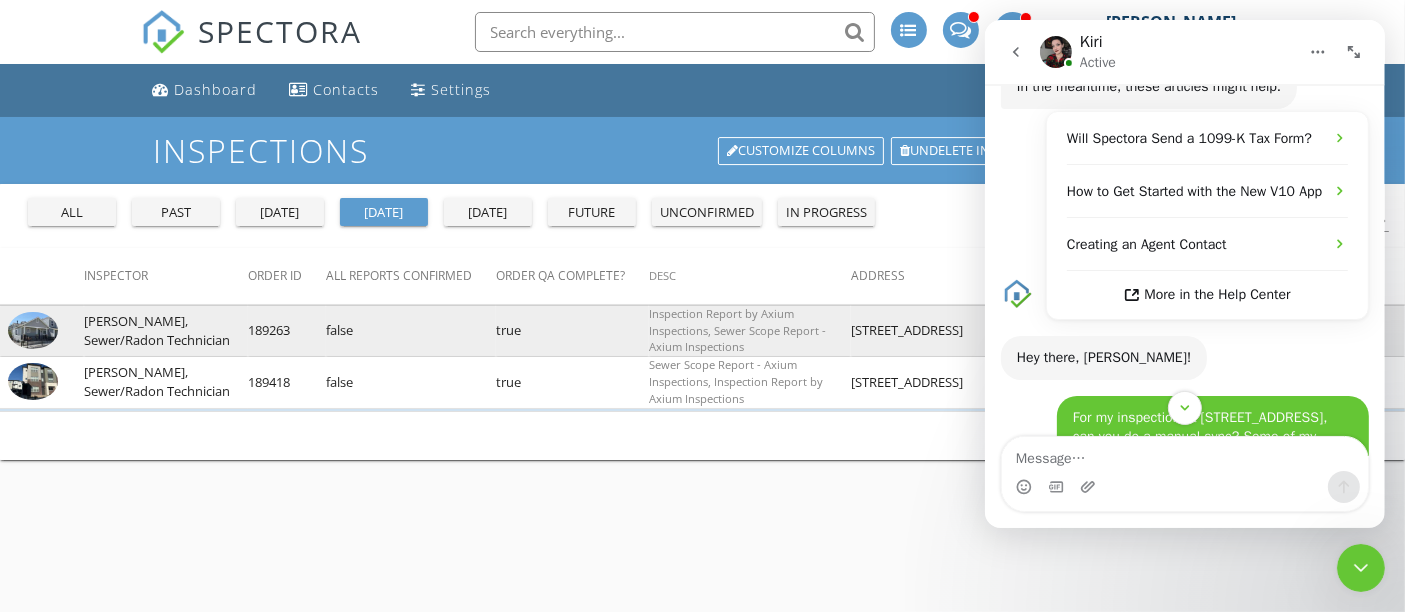 click at bounding box center (33, 330) 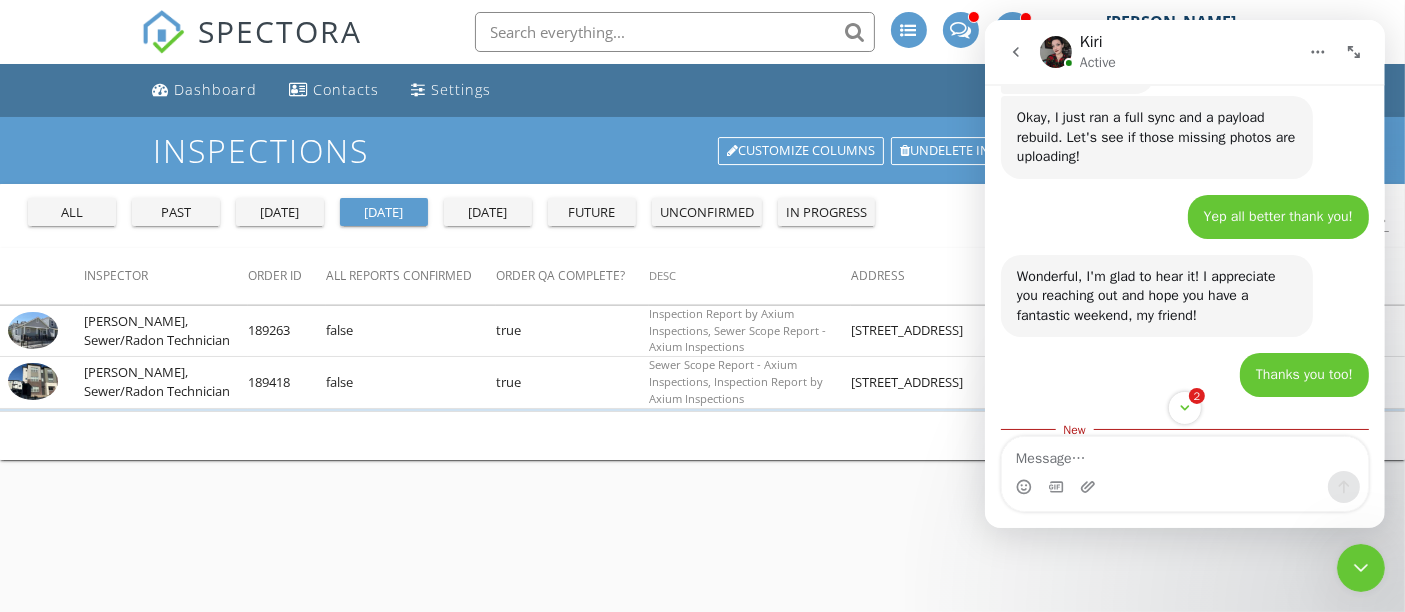 scroll, scrollTop: 1185, scrollLeft: 0, axis: vertical 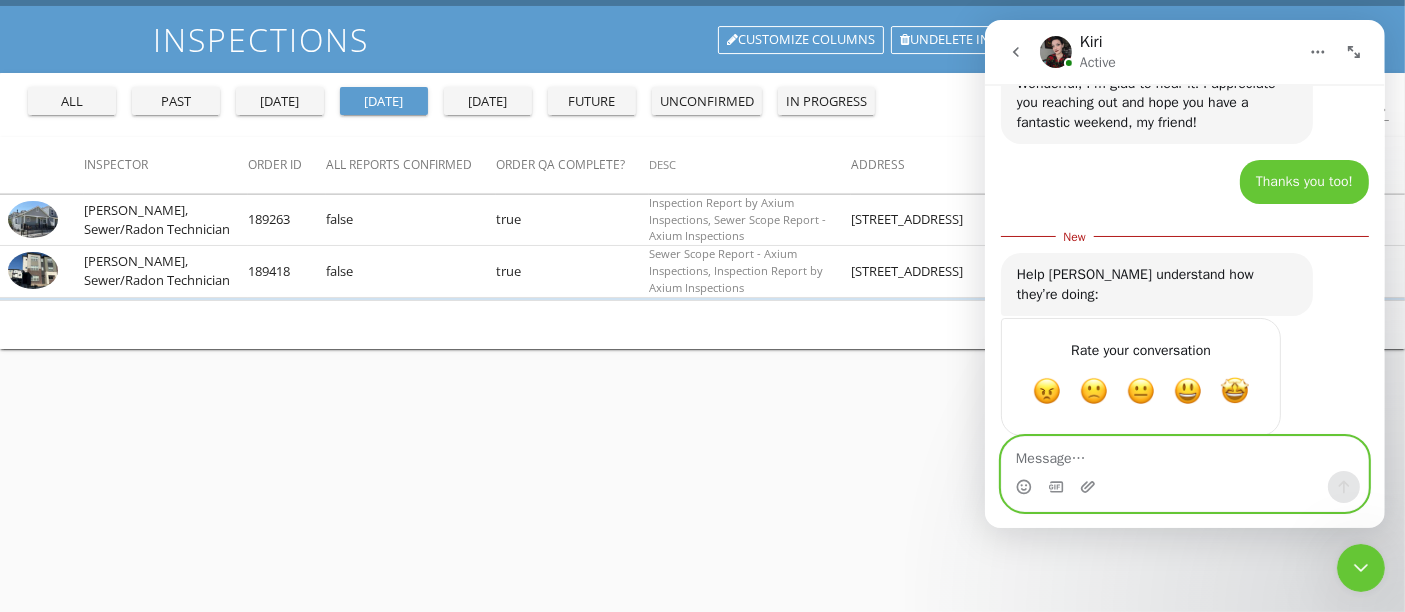 click at bounding box center [1184, 454] 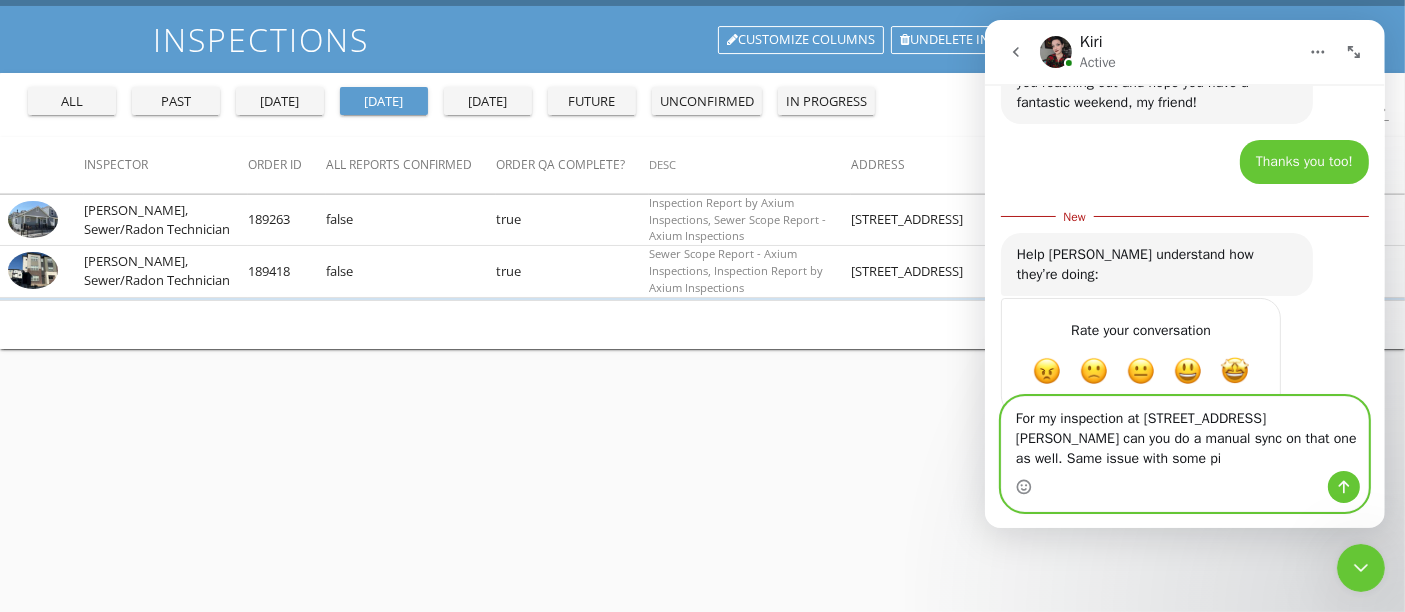 scroll, scrollTop: 1225, scrollLeft: 0, axis: vertical 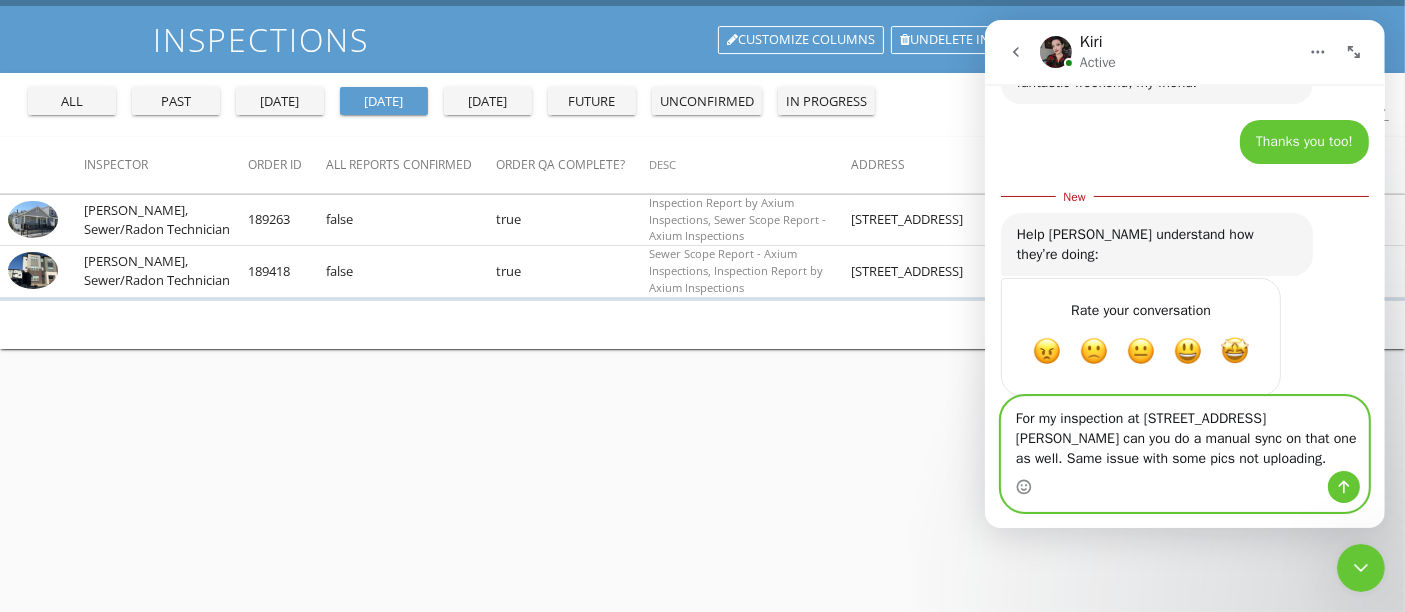 type on "For my inspection at 14287 Currant St can you do a manual sync on that one as well. Same issue with some pics not uploading." 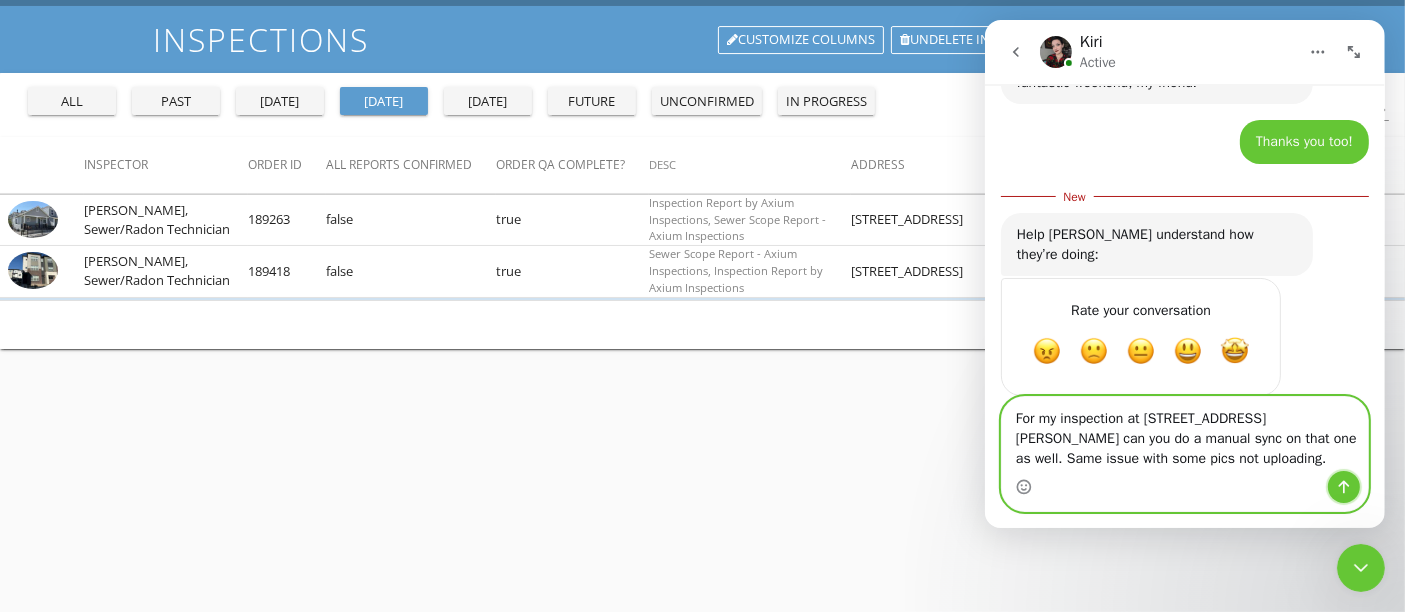 click at bounding box center [1343, 487] 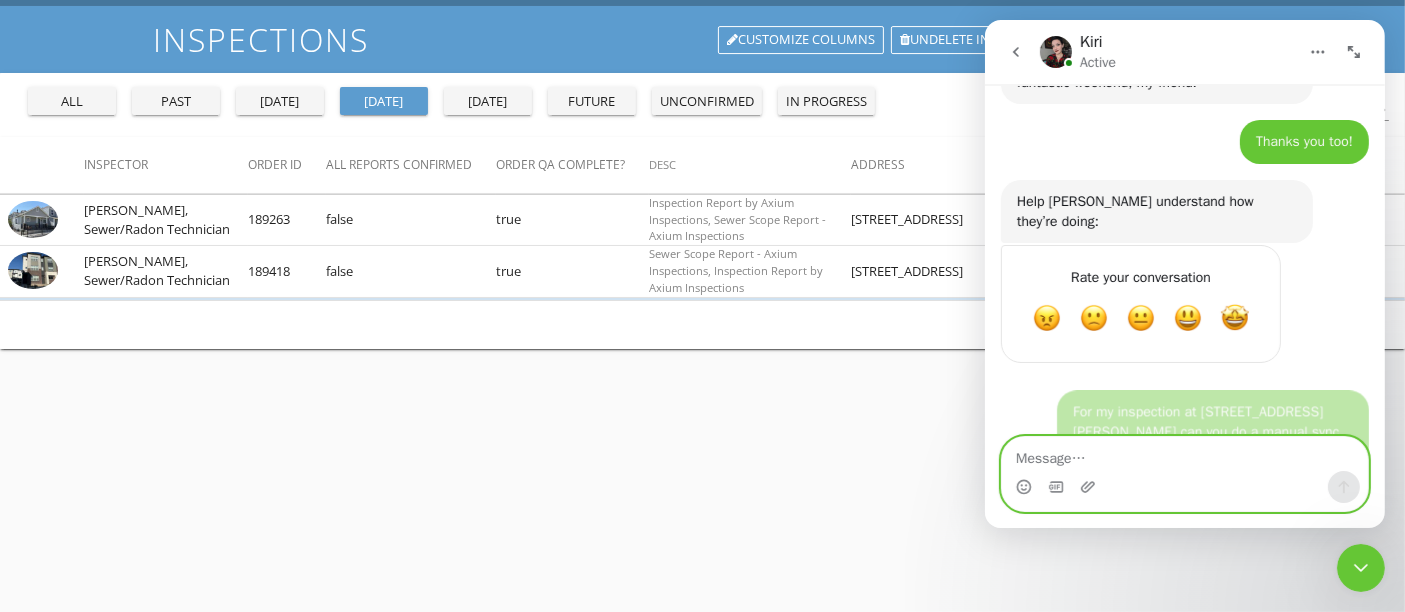 scroll, scrollTop: 1250, scrollLeft: 0, axis: vertical 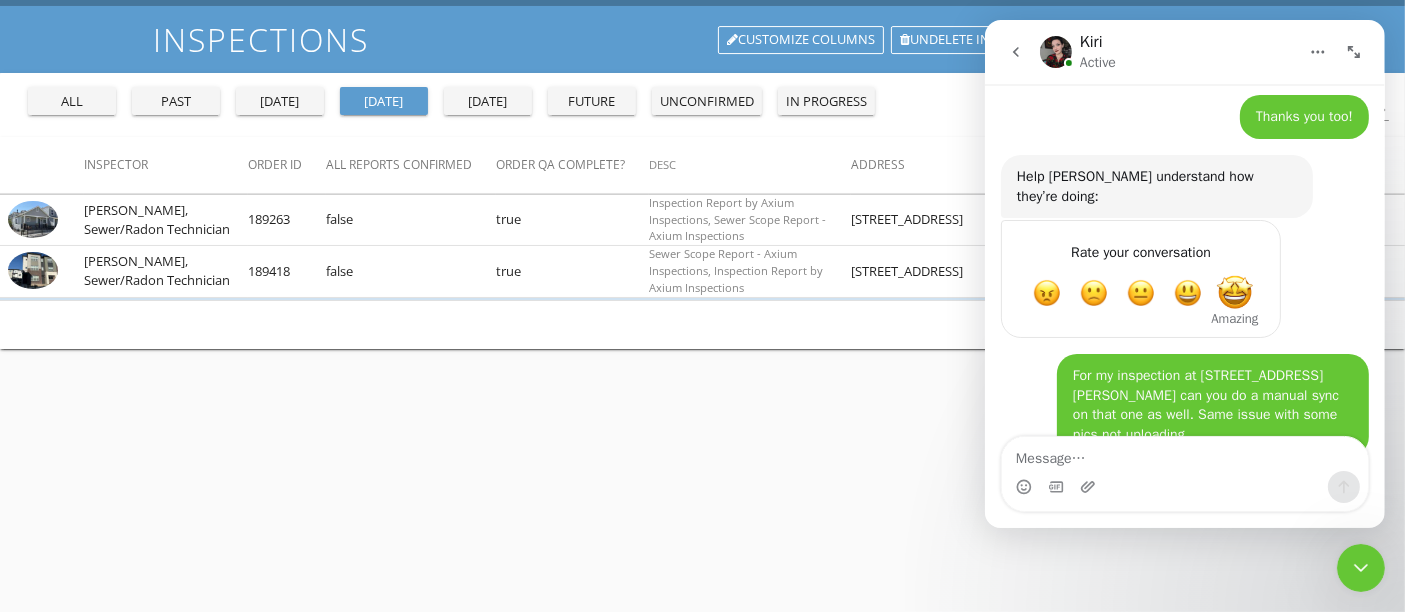 click at bounding box center [1234, 293] 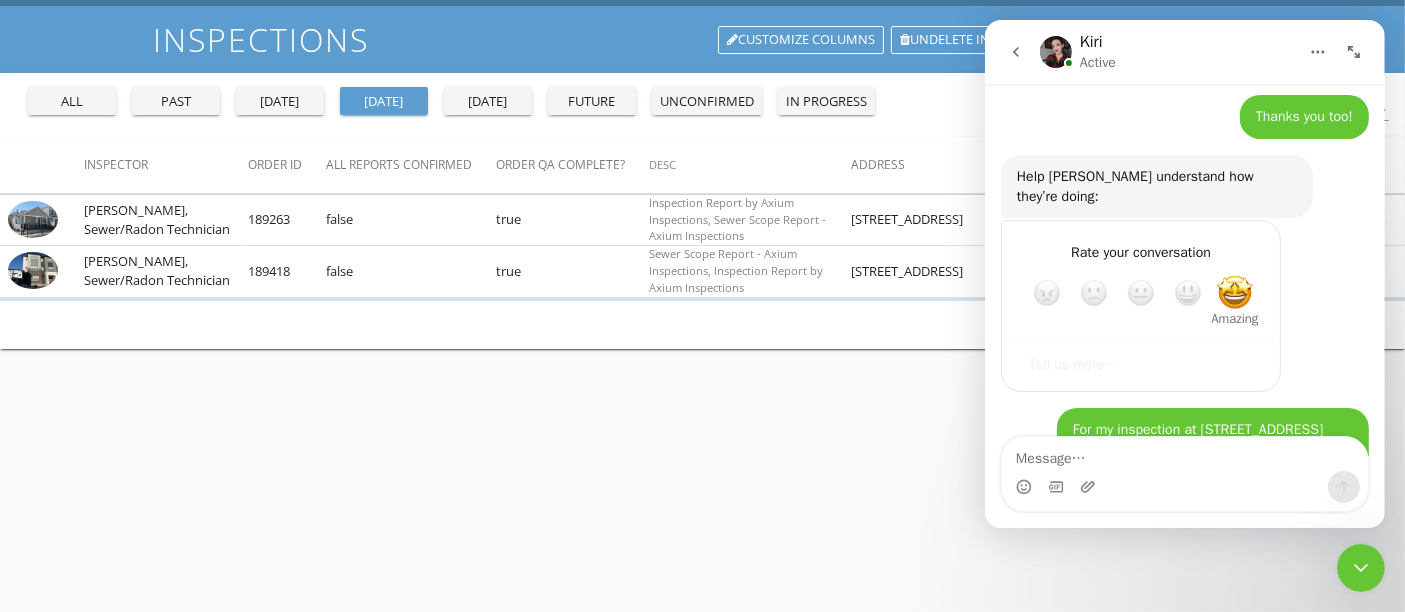 scroll, scrollTop: 1304, scrollLeft: 0, axis: vertical 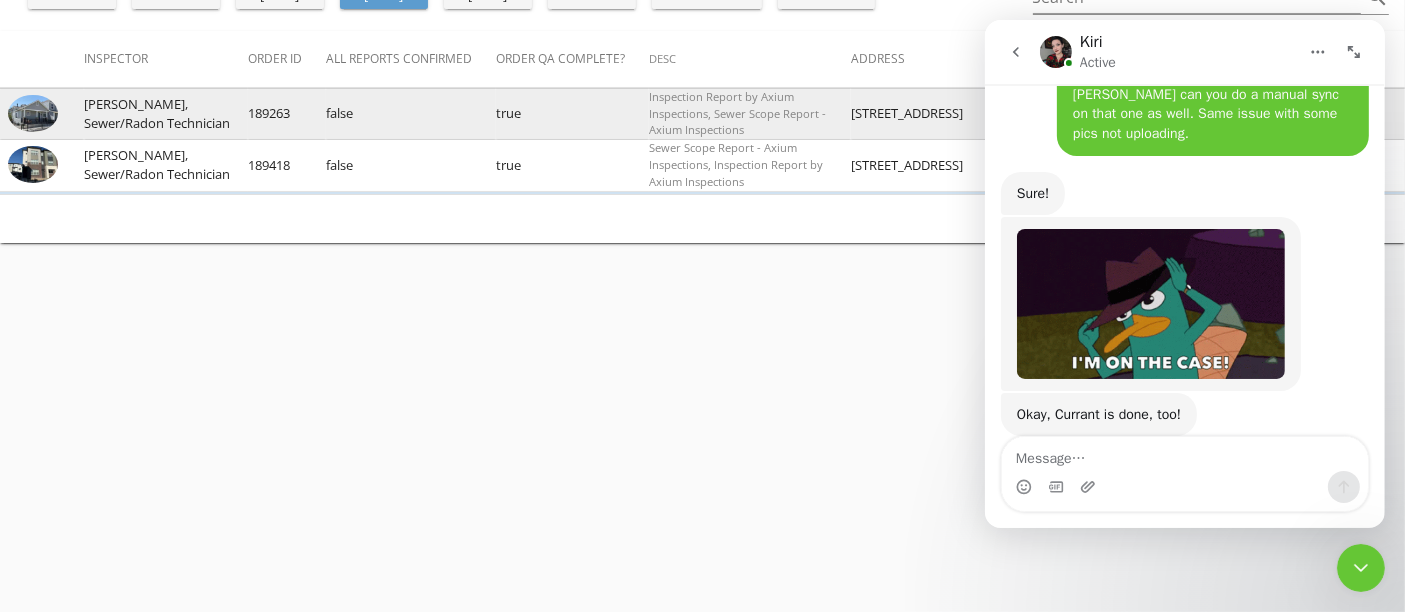 click at bounding box center [33, 113] 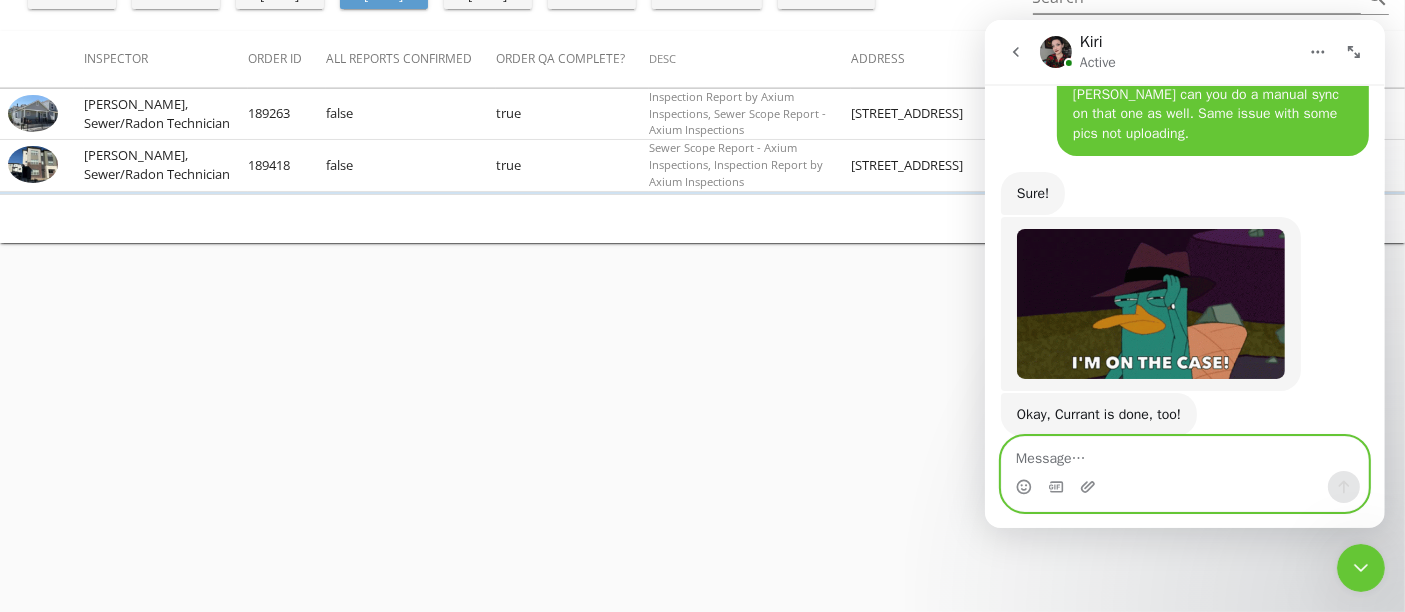 click at bounding box center (1184, 454) 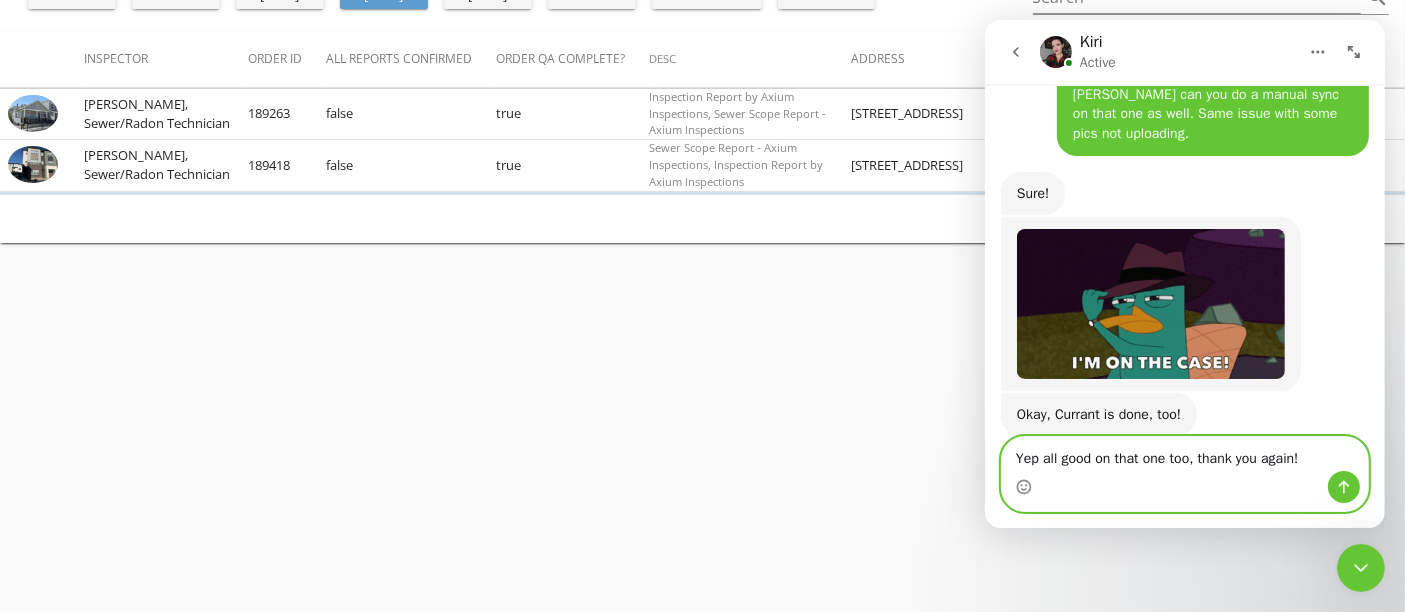 type on "Yep all good on that one too, thank you again!" 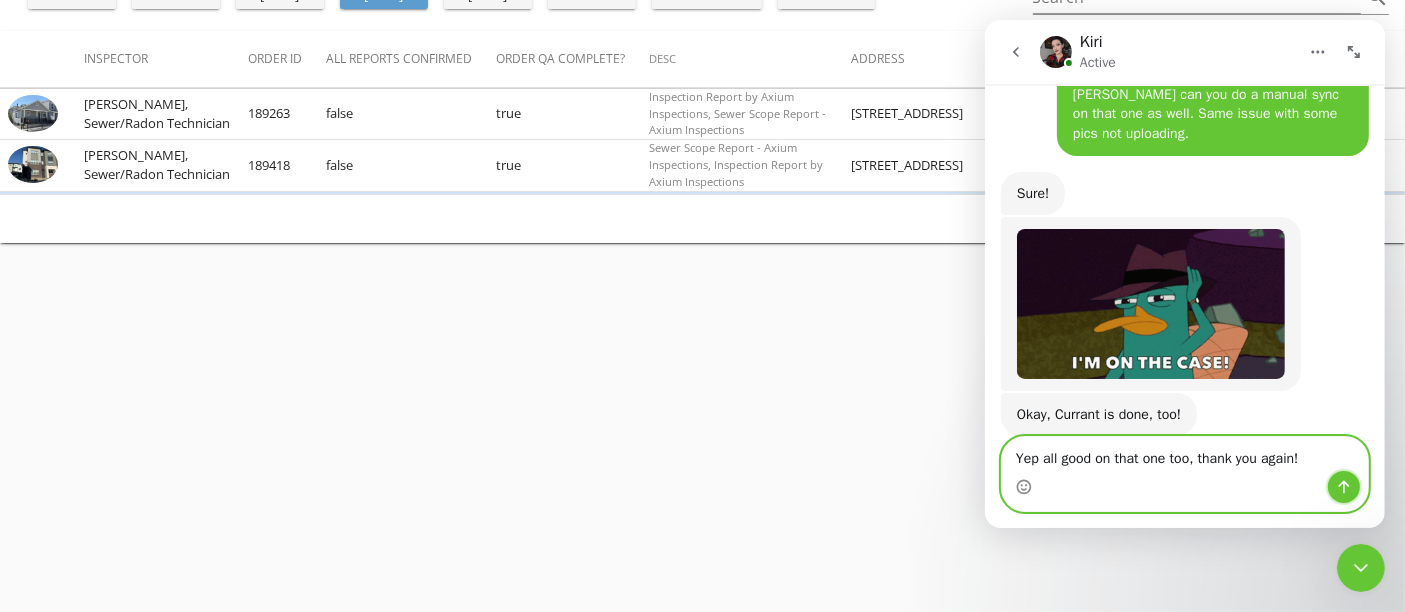 click 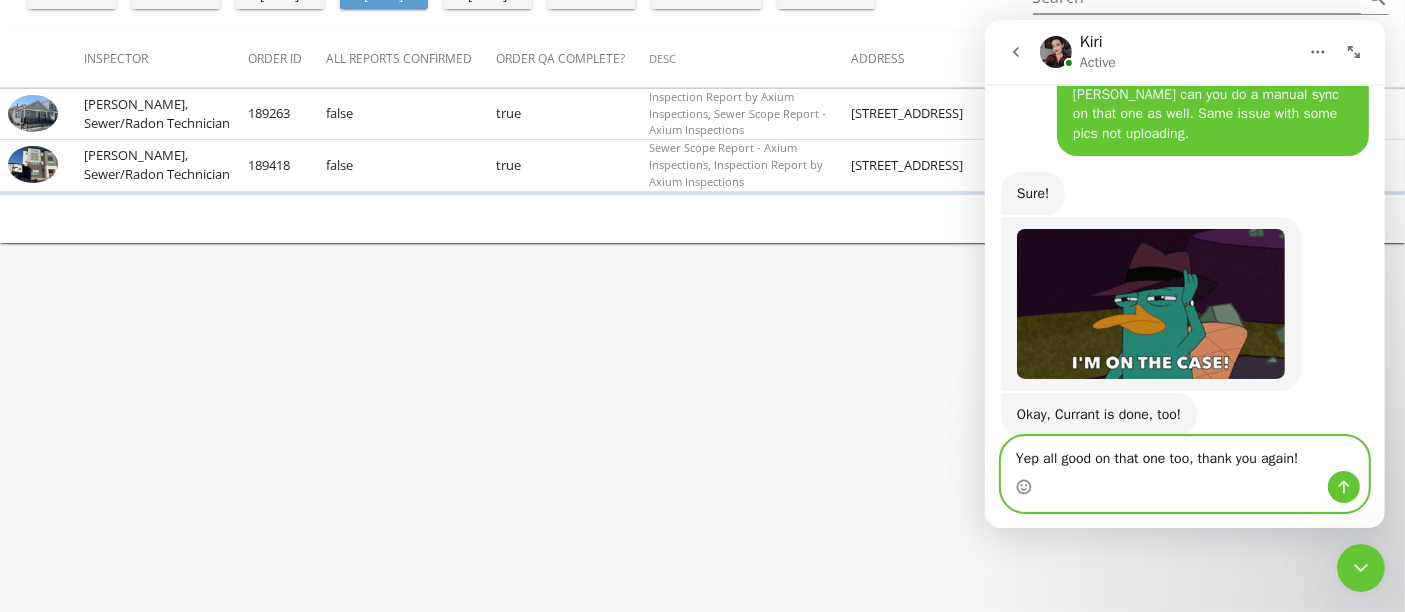 type 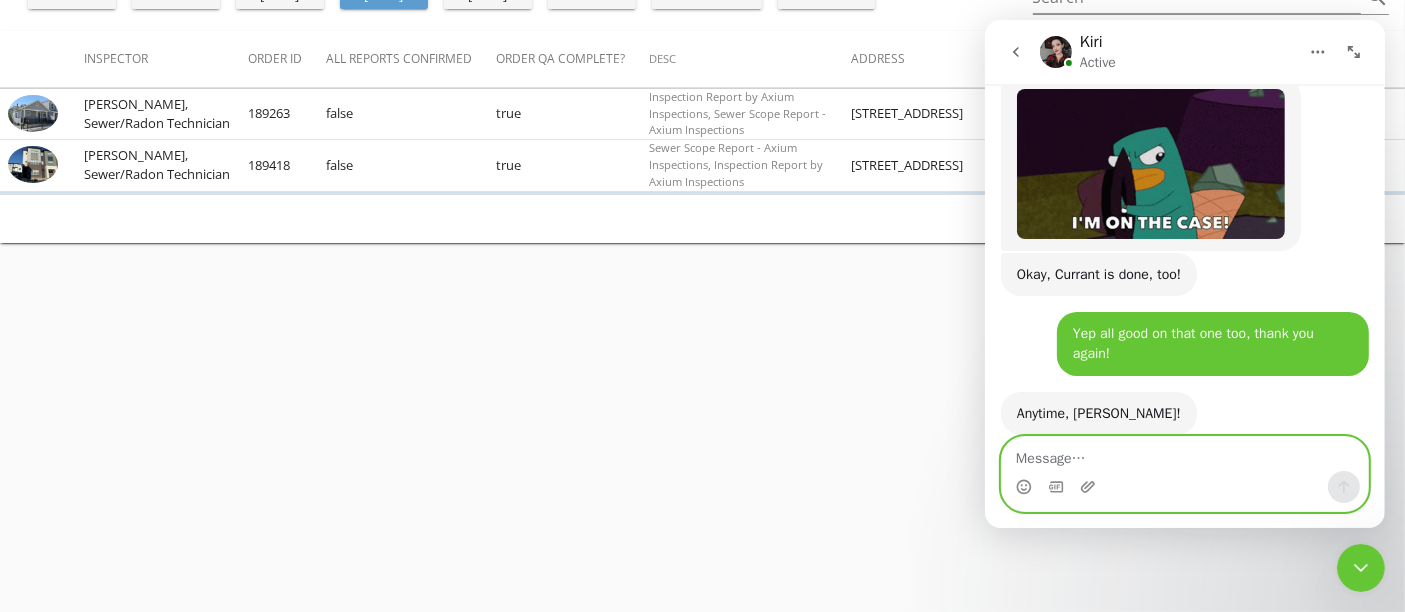 scroll, scrollTop: 1744, scrollLeft: 0, axis: vertical 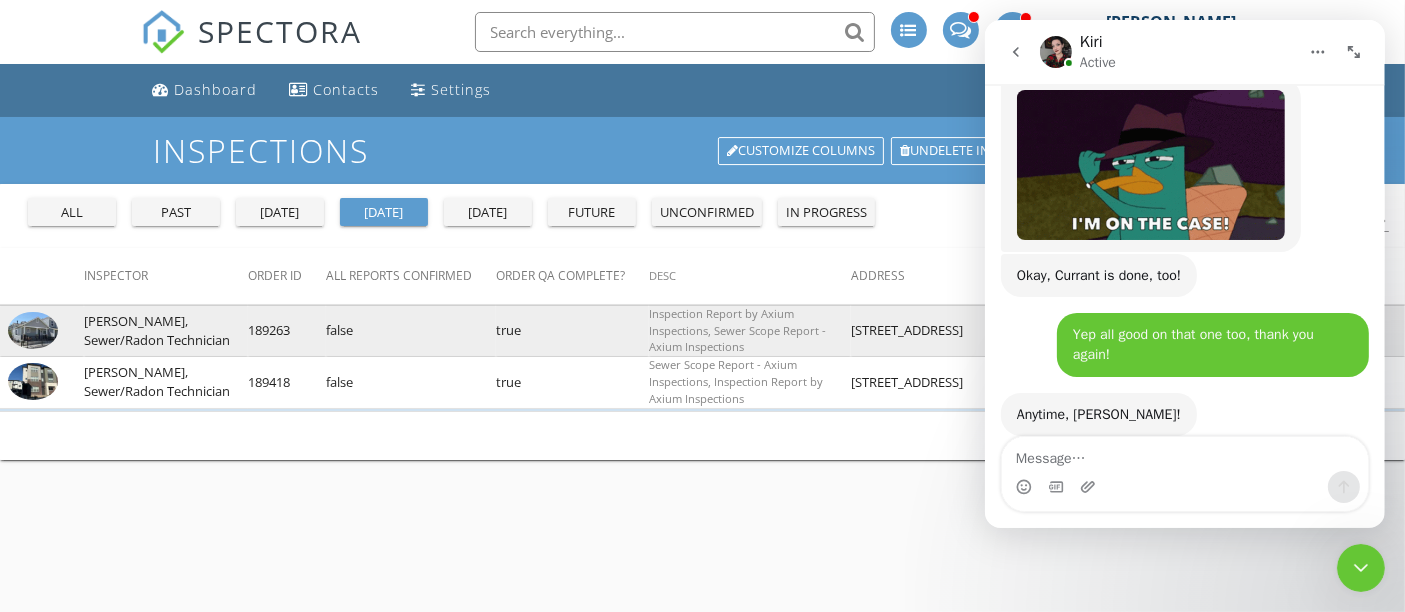 click at bounding box center [33, 330] 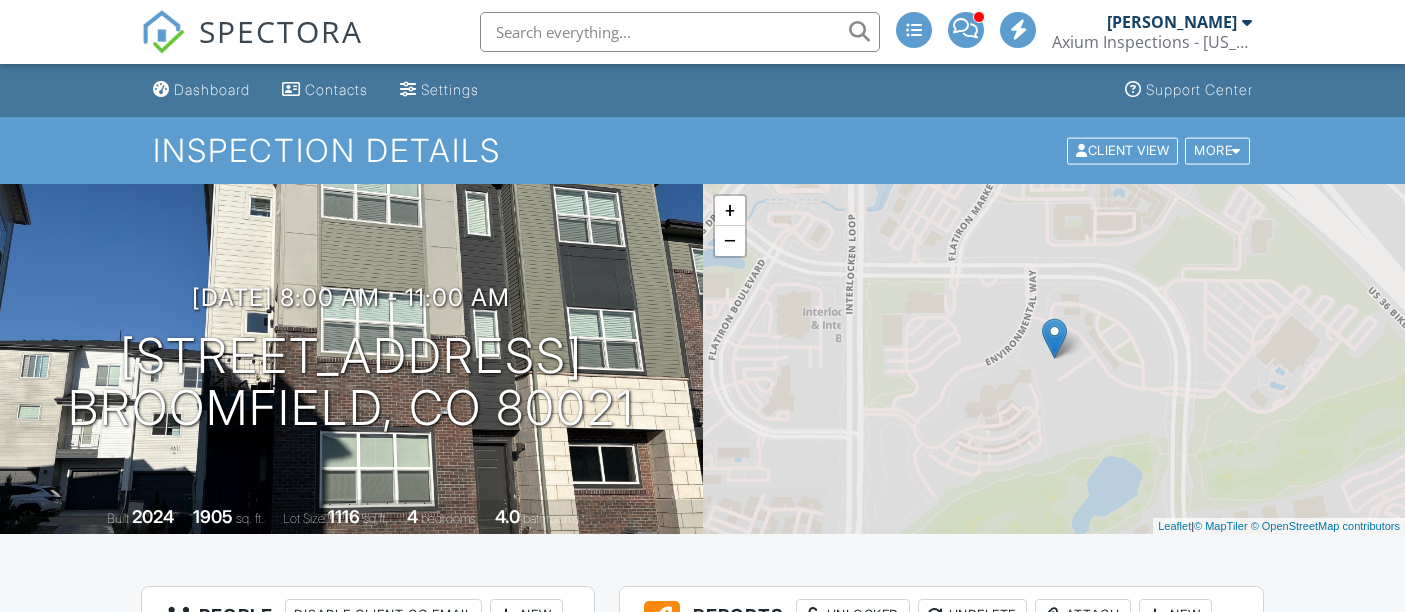 scroll, scrollTop: 0, scrollLeft: 0, axis: both 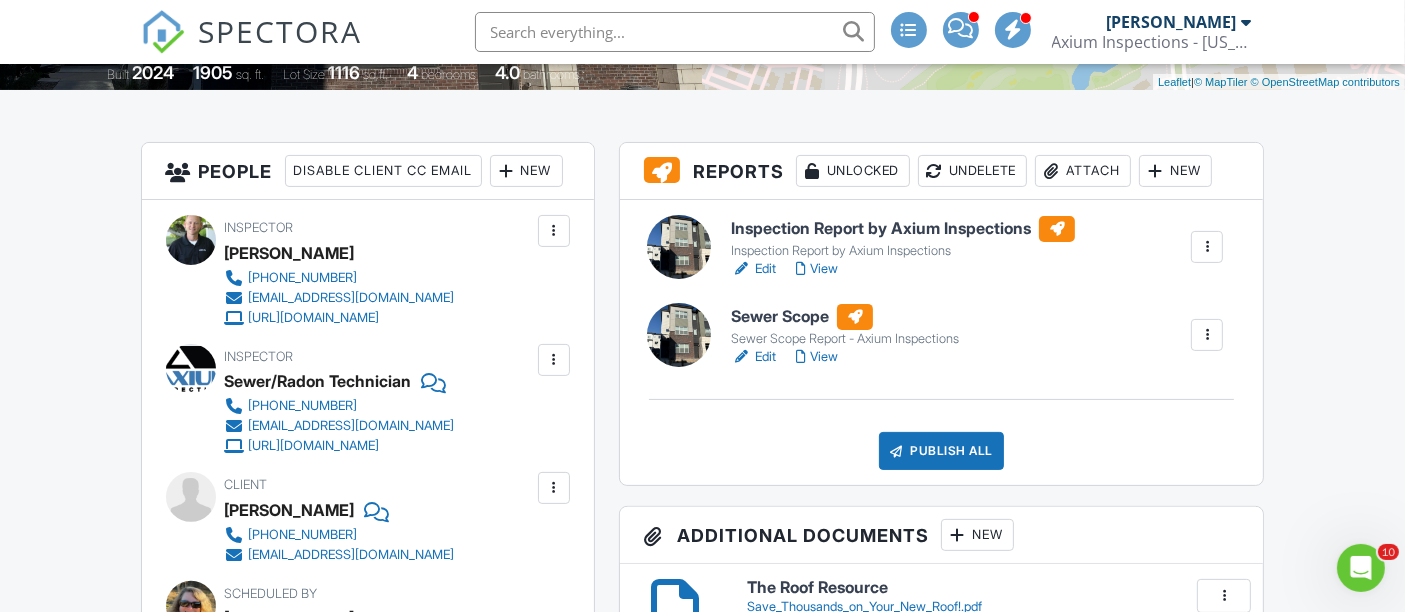click on "View" at bounding box center [817, 269] 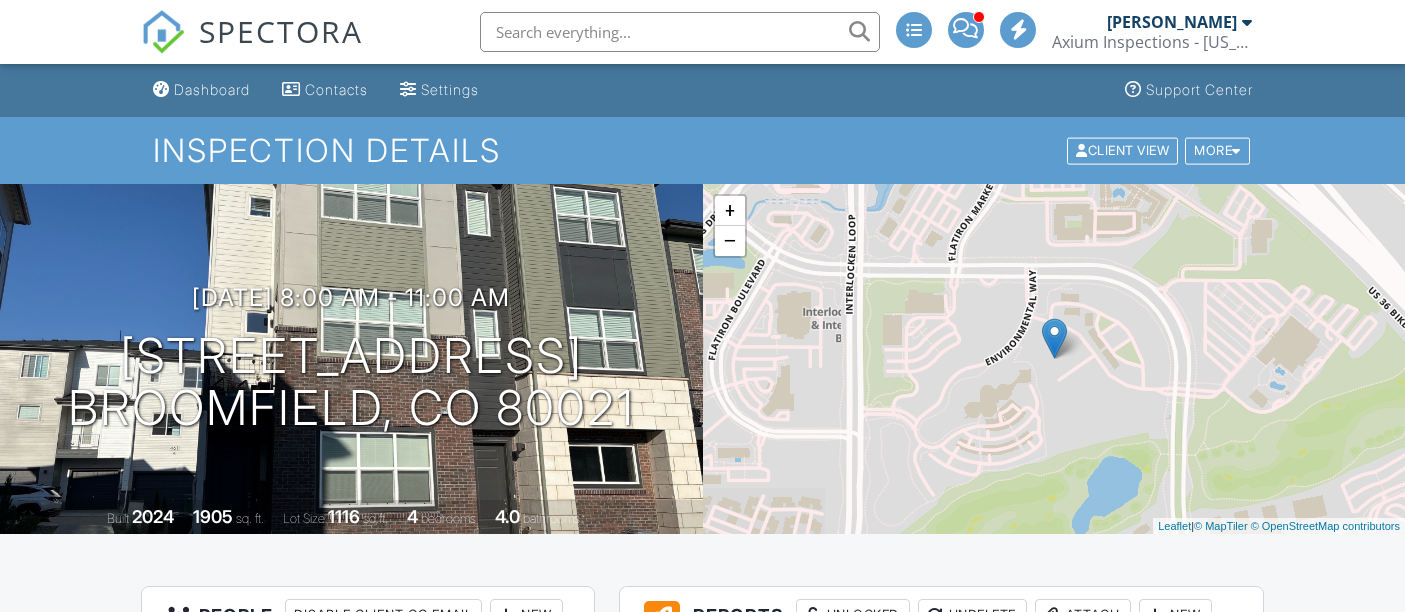 scroll, scrollTop: 0, scrollLeft: 0, axis: both 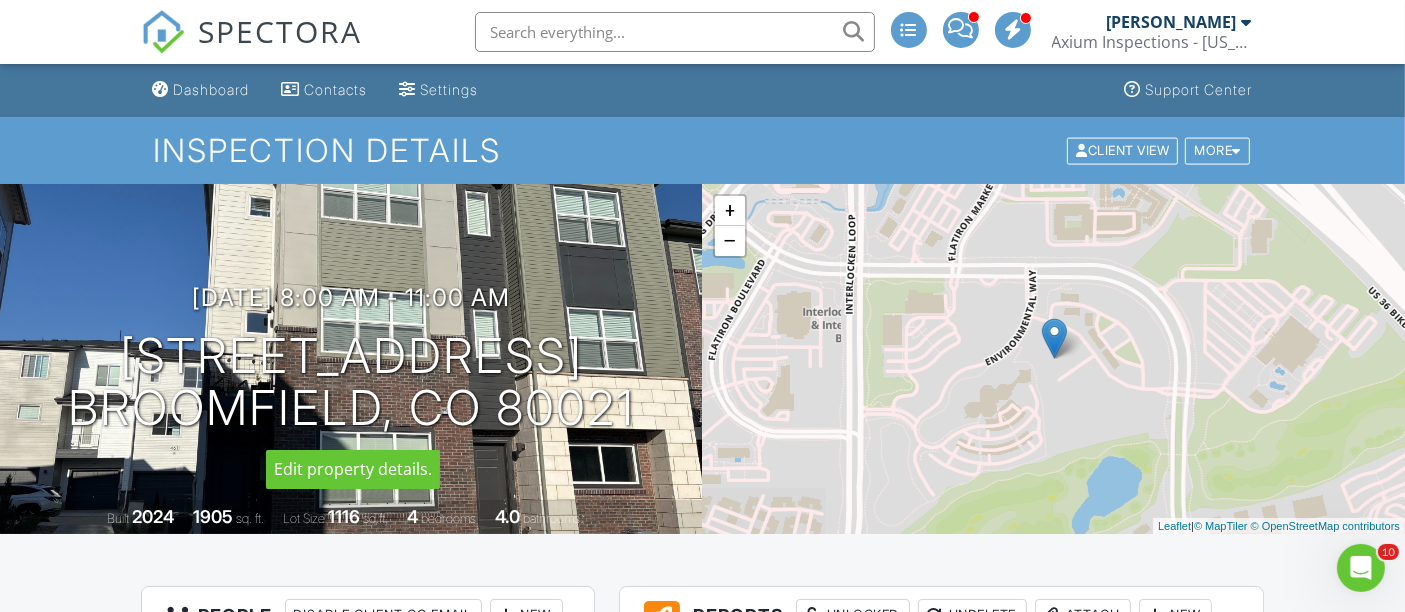 drag, startPoint x: 71, startPoint y: 359, endPoint x: 634, endPoint y: 435, distance: 568.1065 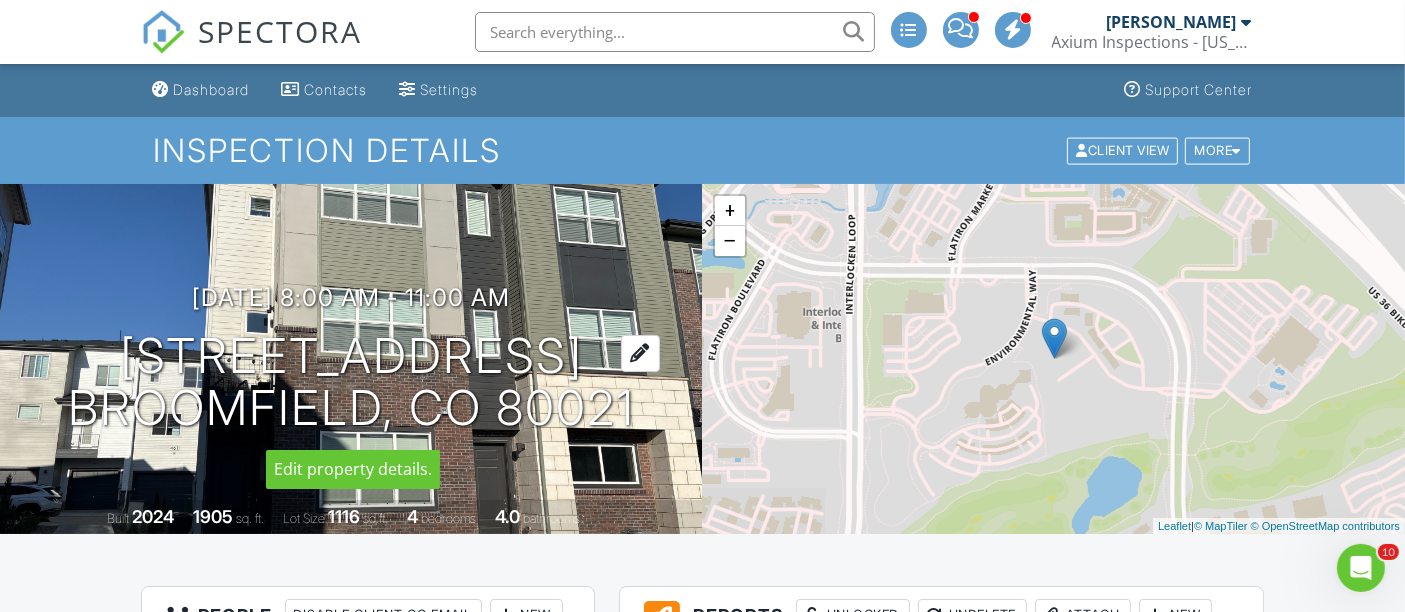 copy on "463 Interlocken Blvd
Broomfield, CO 80021" 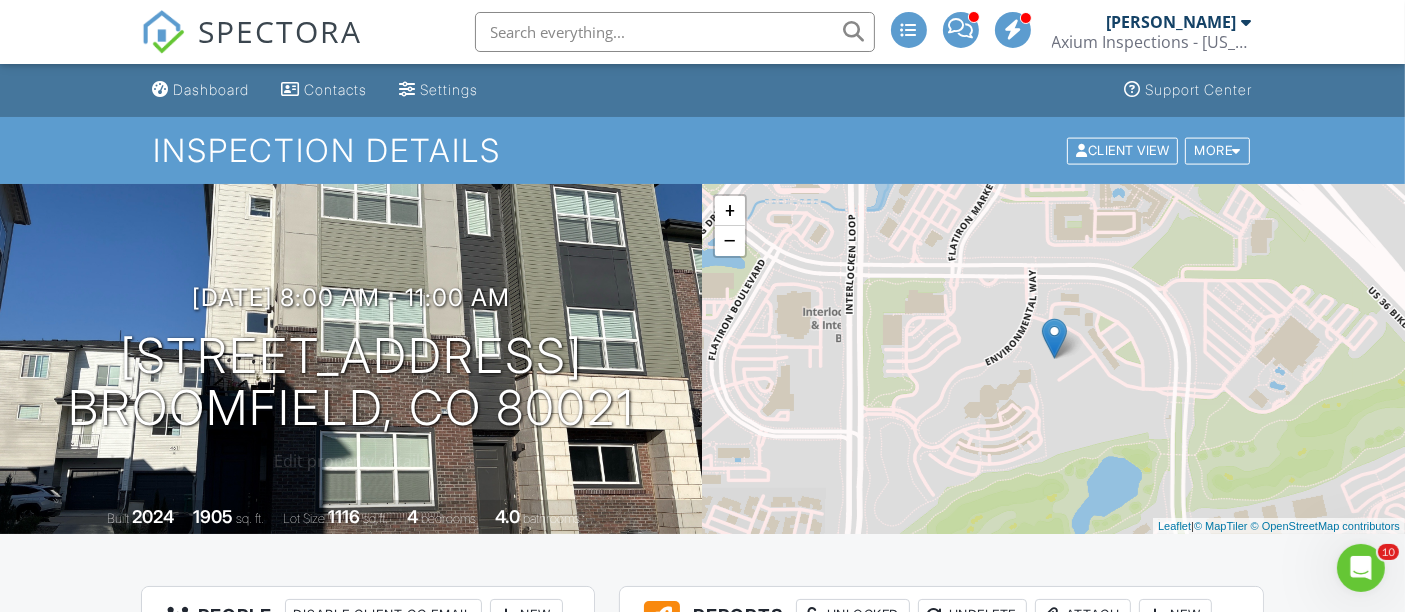 click on "+ − Leaflet  |  © MapTiler   © OpenStreetMap contributors" at bounding box center [1054, 359] 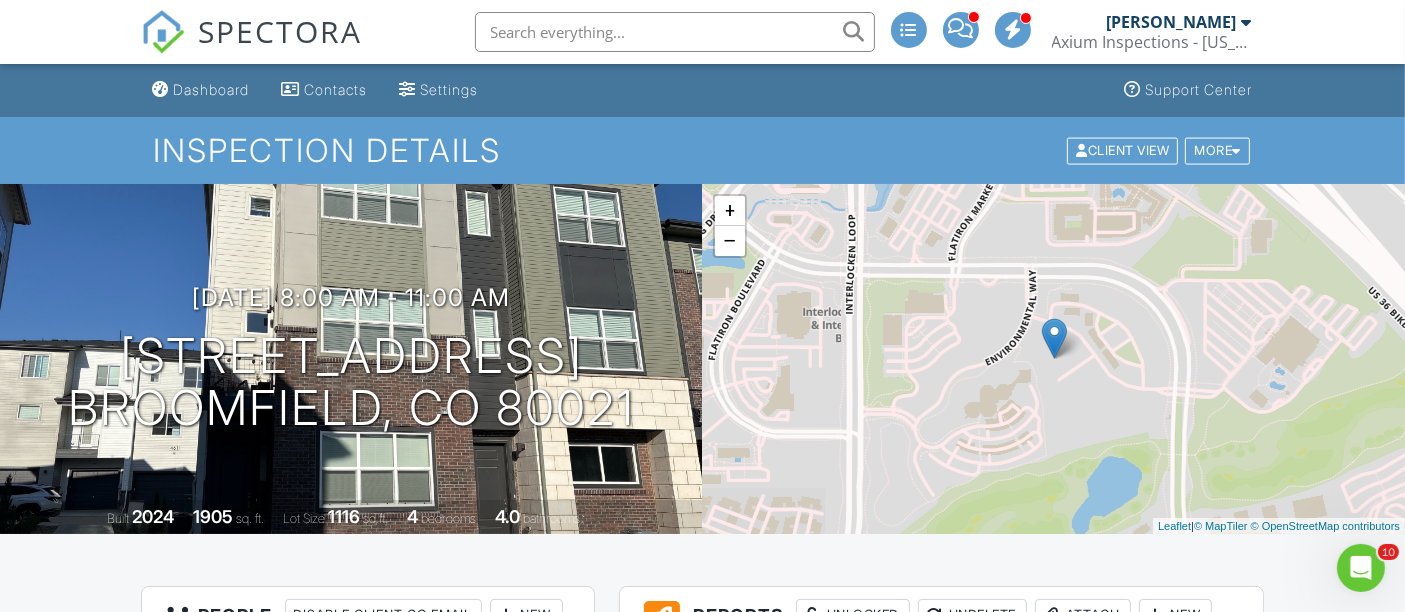 click on "Dashboard
Contacts
Settings
Support Center
Inspection Details
Client View
More
Property Details
Reschedule
Reorder / Copy
Share
Cancel
Delete
Print Order
Convert to V9
07/11/2025  8:00 am
- 11:00 am
463 Interlocken Blvd
Broomfield, CO 80021
Built
2024
1905
sq. ft.
Lot Size
1116
sq.ft.
4
bedrooms
4.0
bathrooms
+ − Leaflet  |  © MapTiler   © OpenStreetMap contributors
All emails and texts are disabled for this inspection!
All emails and texts have been disabled for this inspection. This may have happened due to someone manually disabling them or this inspection being unconfirmed when it was scheduled. To re-enable emails and texts for this inspection, click the button below.
Turn on emails and texts
Reports" at bounding box center (702, 4192) 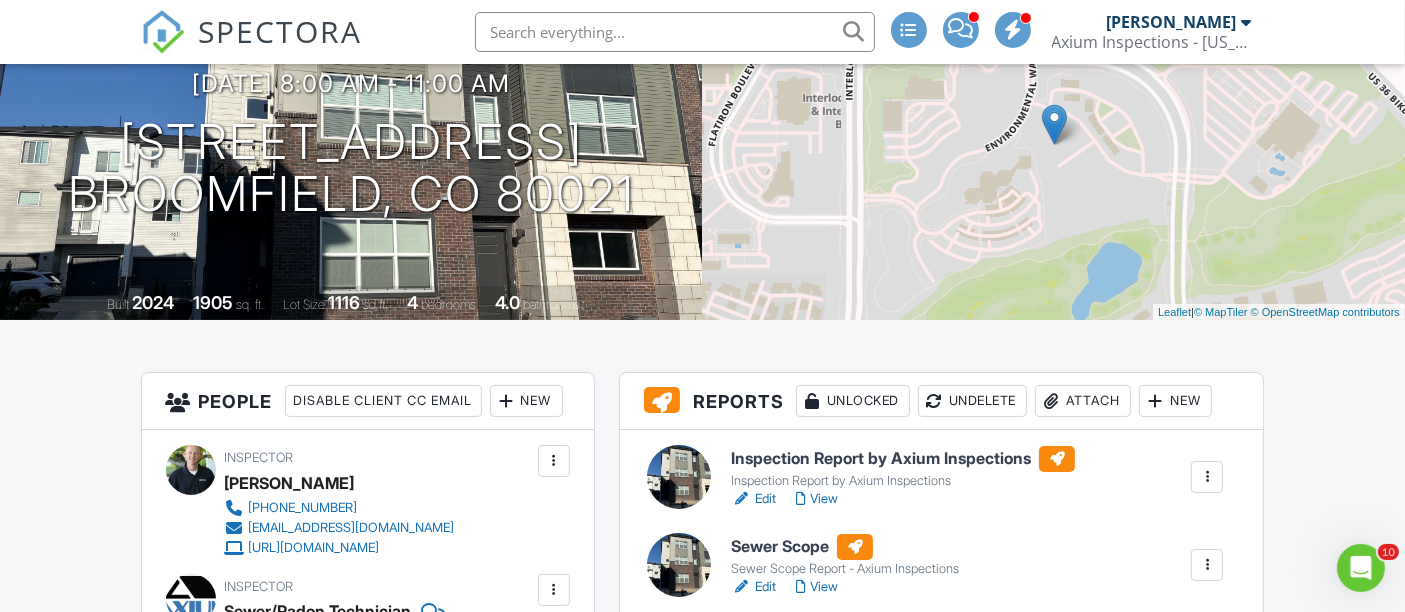 scroll, scrollTop: 444, scrollLeft: 0, axis: vertical 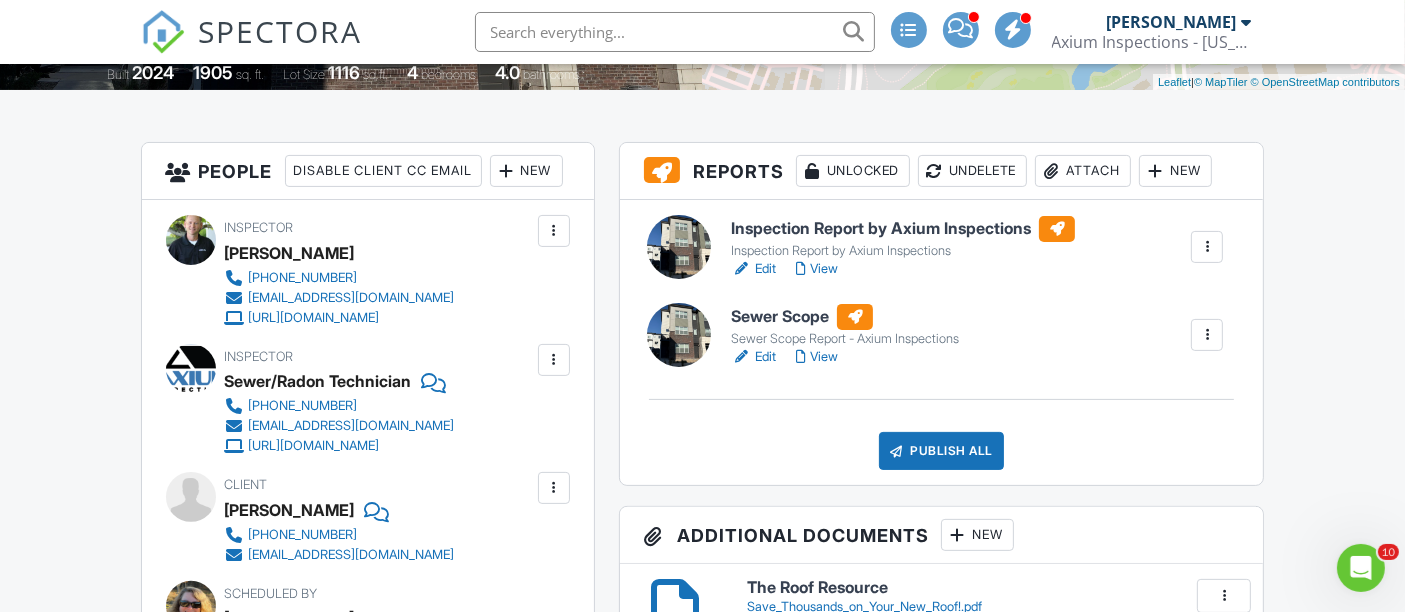 click at bounding box center (1360, 567) 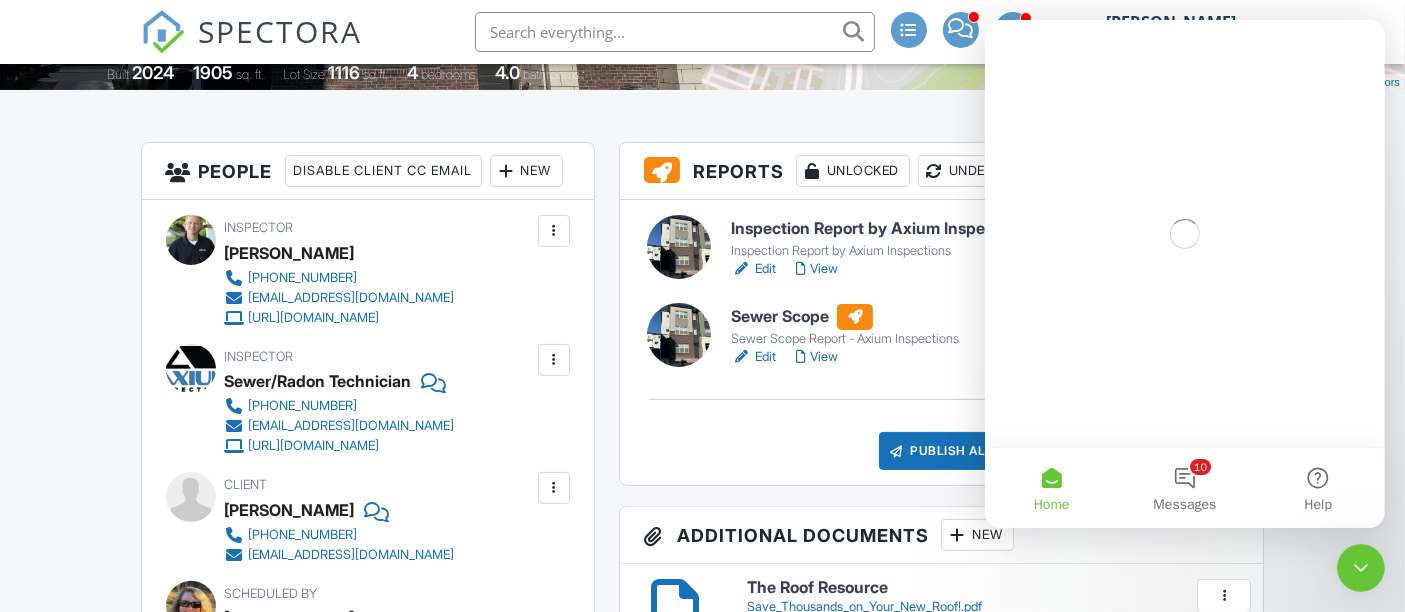 scroll, scrollTop: 0, scrollLeft: 0, axis: both 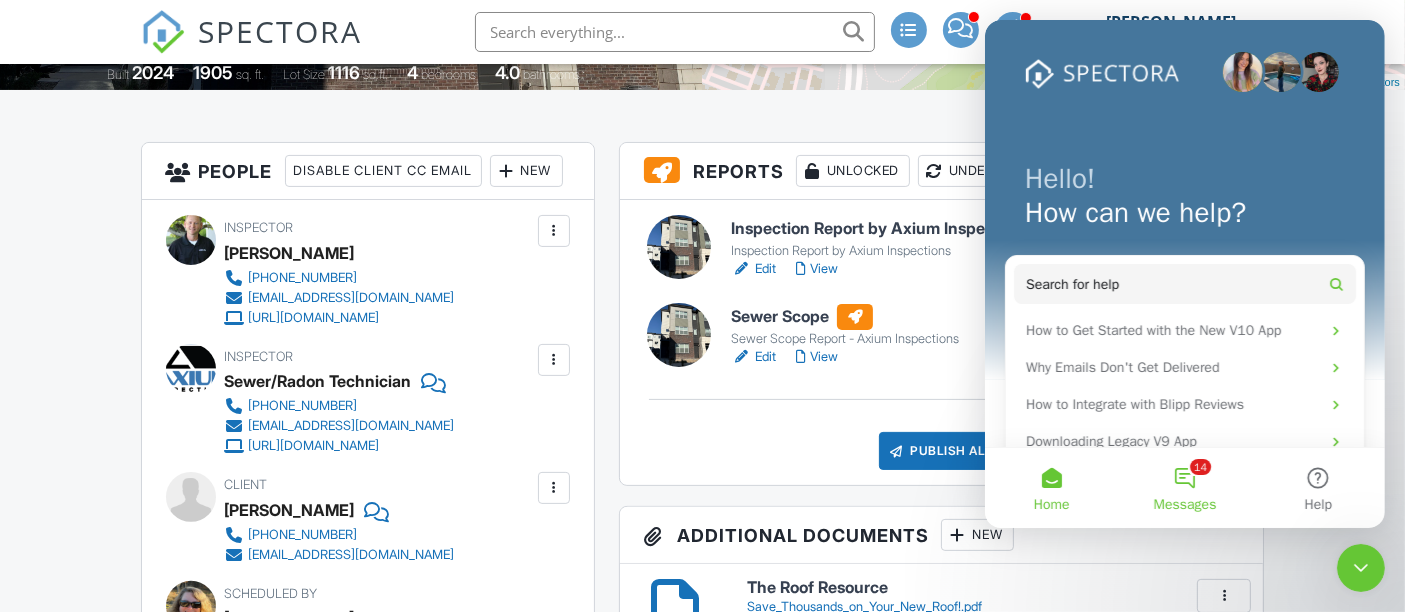 click on "14 Messages" at bounding box center (1183, 488) 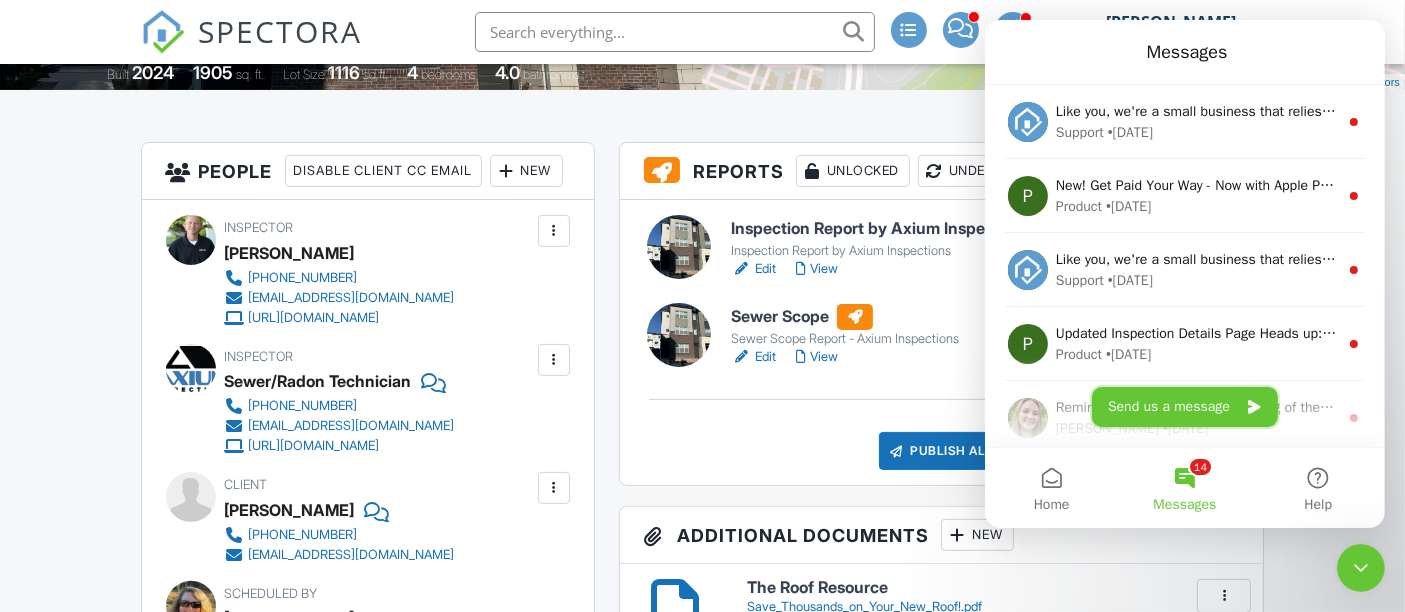 click on "Send us a message" at bounding box center [1184, 407] 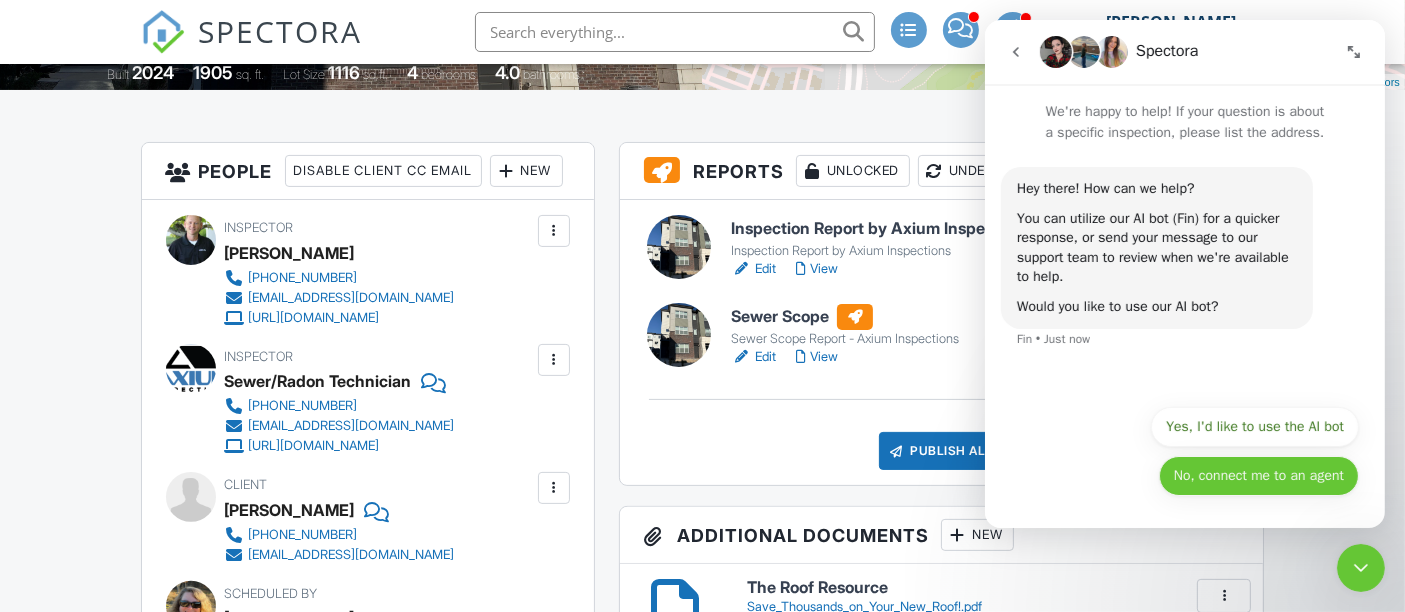 click on "No, connect me to an agent" at bounding box center (1258, 476) 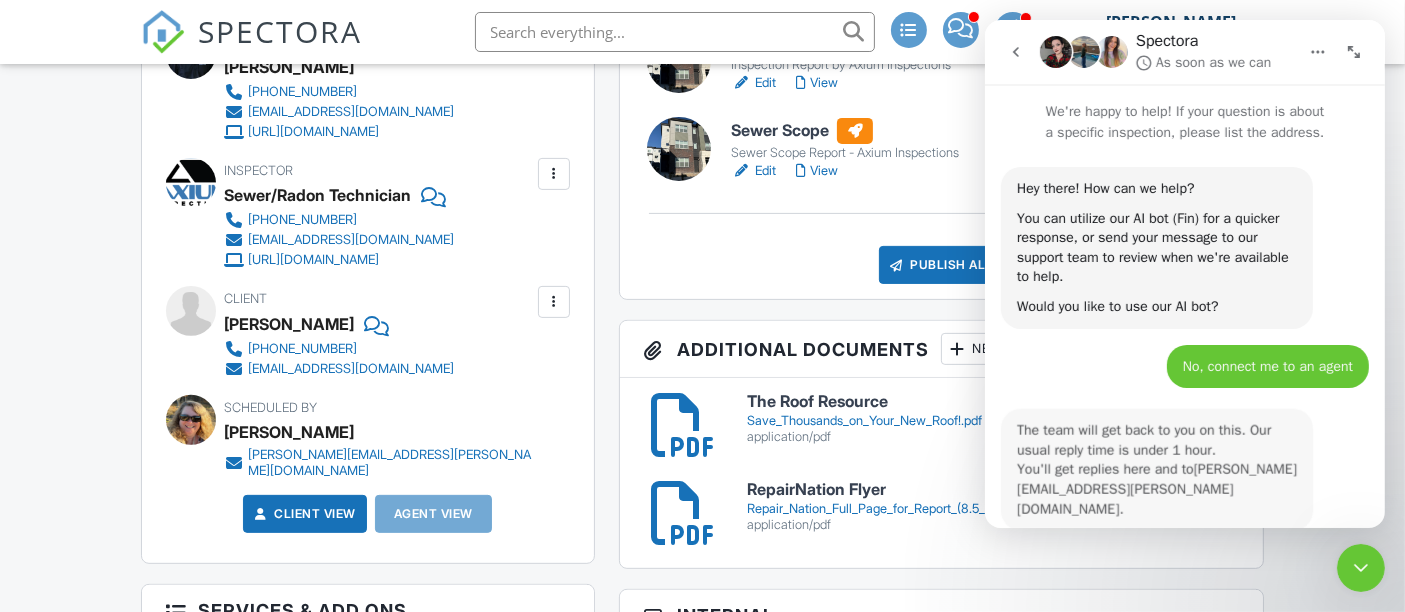 scroll, scrollTop: 444, scrollLeft: 0, axis: vertical 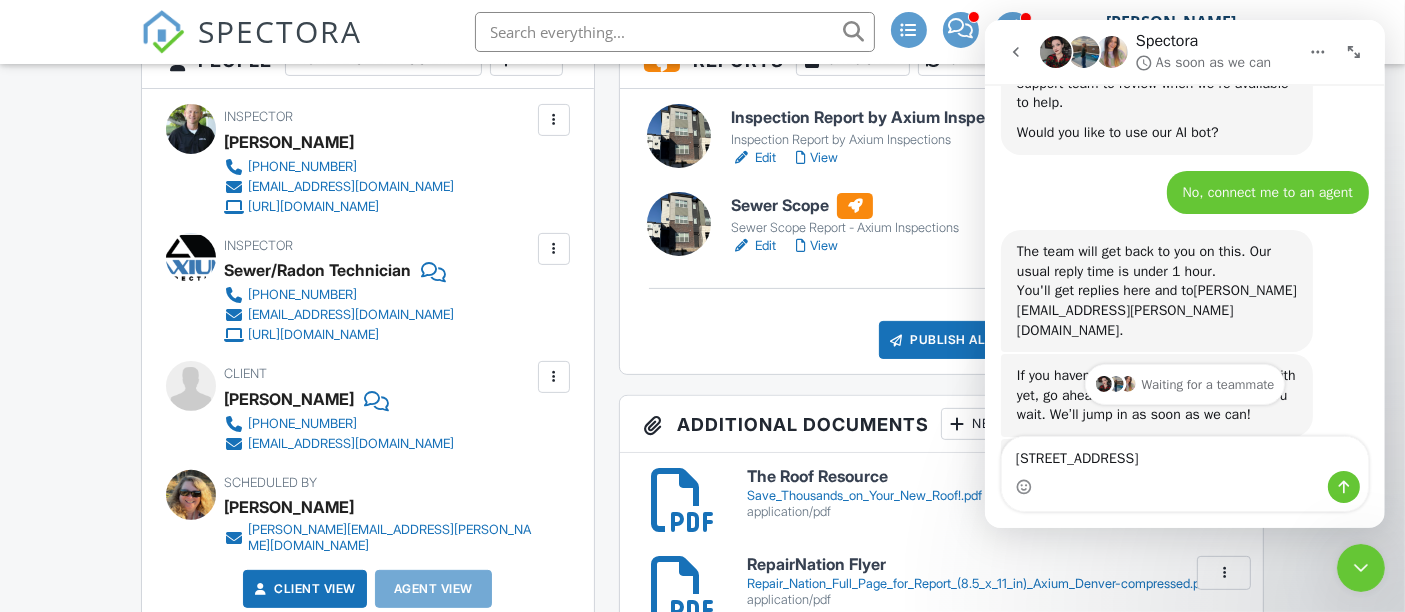 click on "463 Interlocken Blvd
Broomfield, CO 80021" at bounding box center [1184, 454] 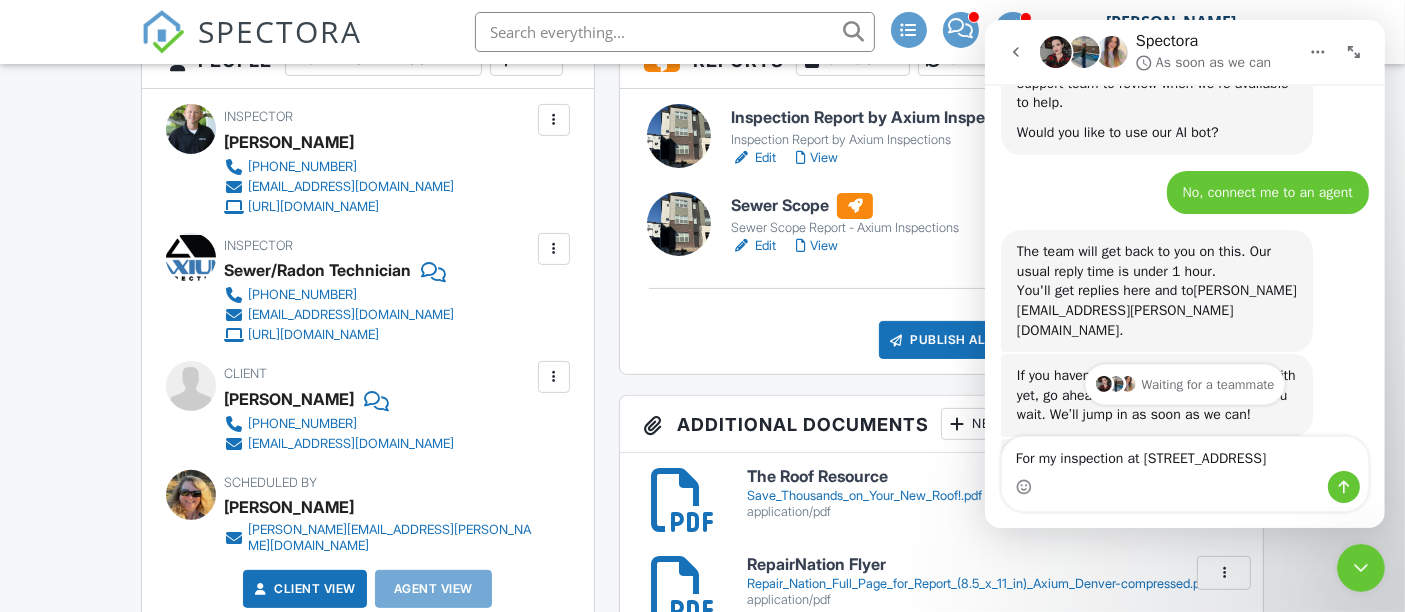 click on "For my inspection at 463 Interlocken Blvd
Broomfield, CO 80021" at bounding box center [1184, 454] 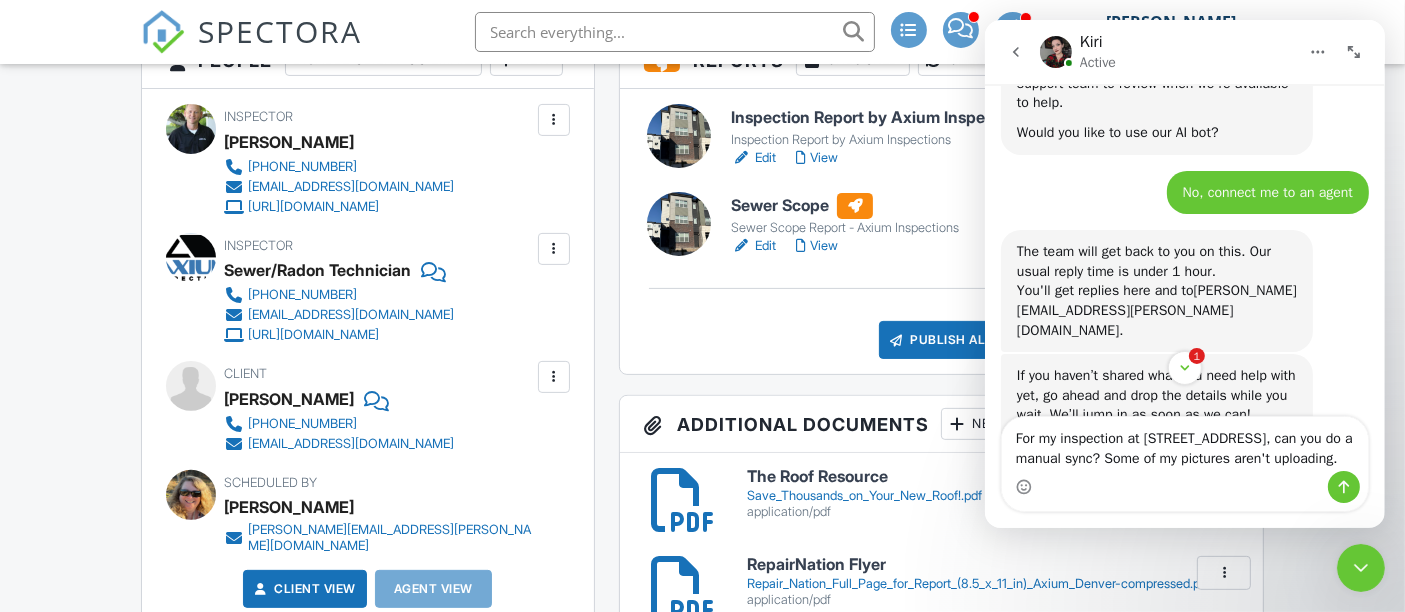 type on "For my inspection at 463 Interlocken Blvd Broomfield, CO 80021, can you do a manual sync? Some of my pictures aren't uploading." 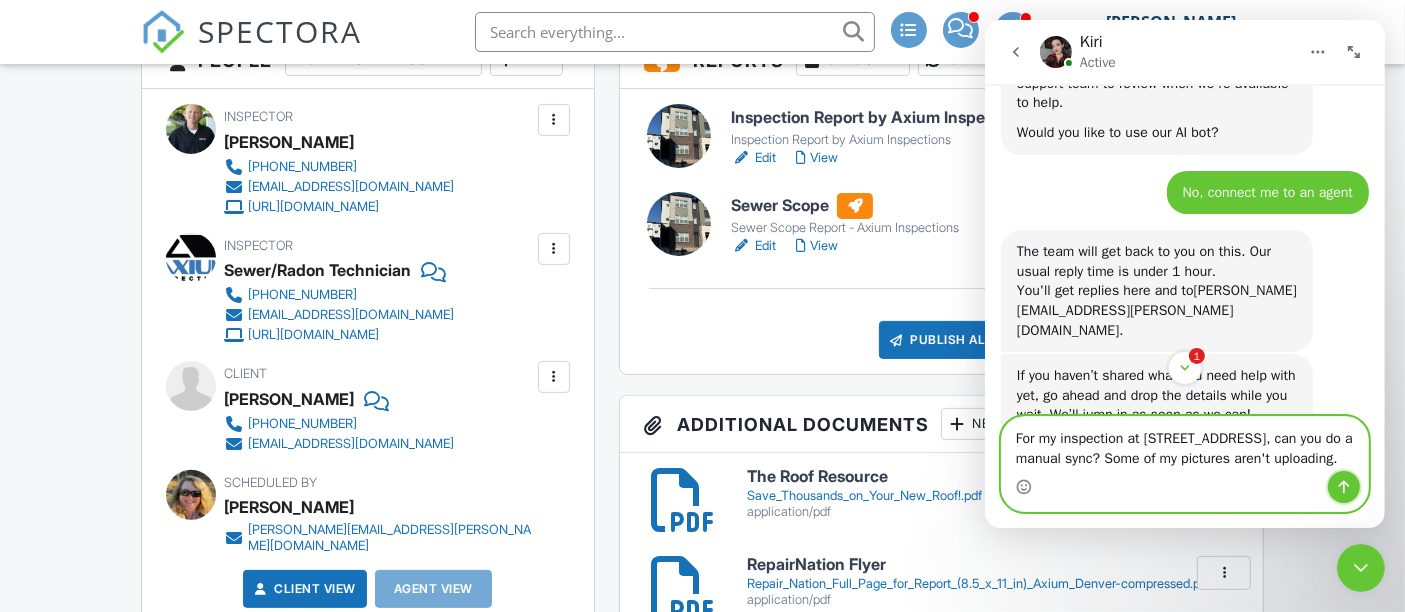 click at bounding box center [1343, 487] 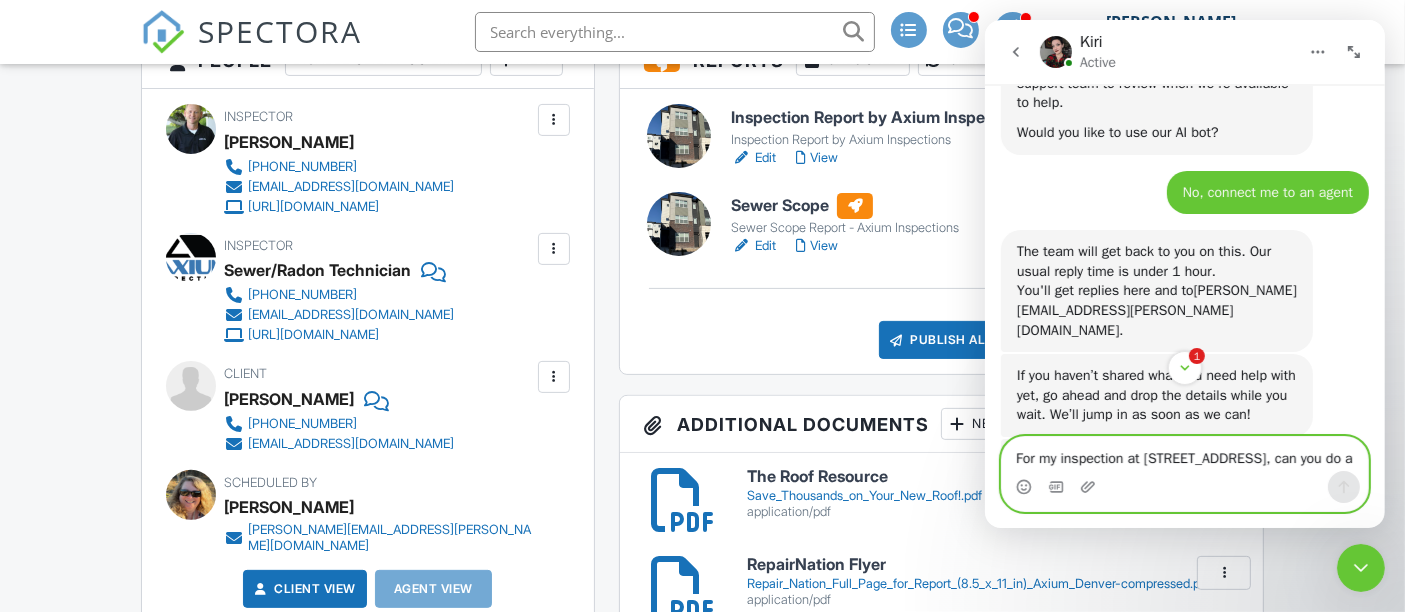 type 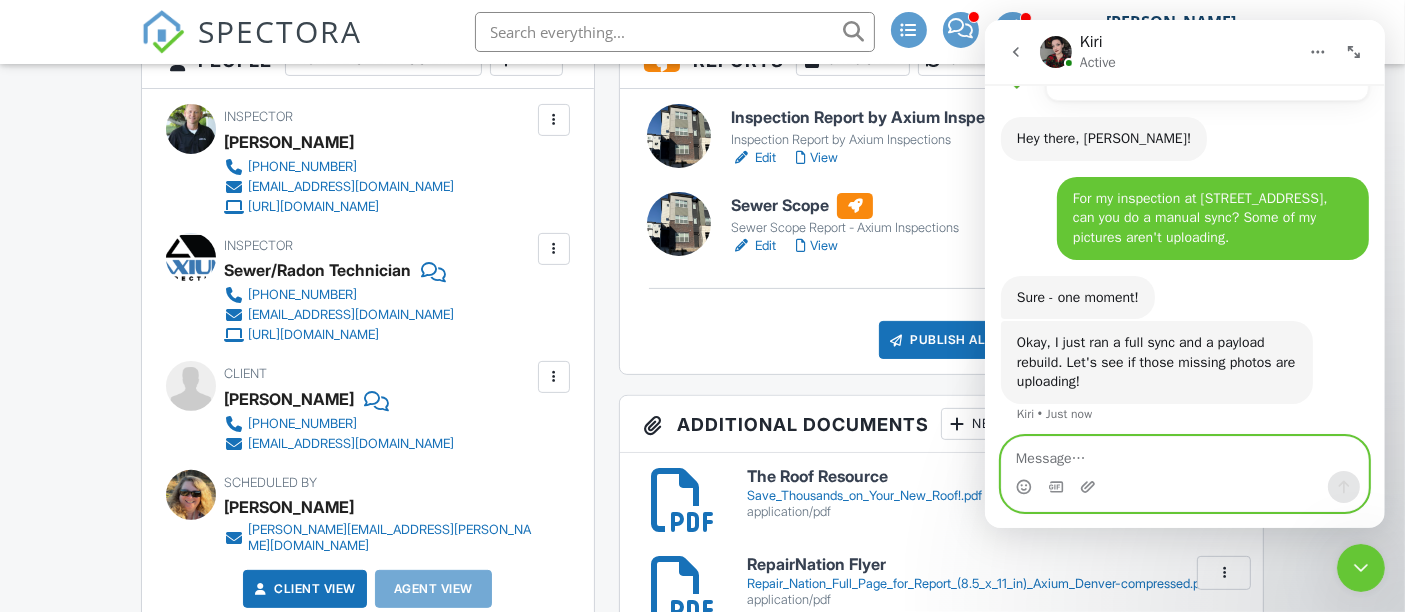 scroll, scrollTop: 774, scrollLeft: 0, axis: vertical 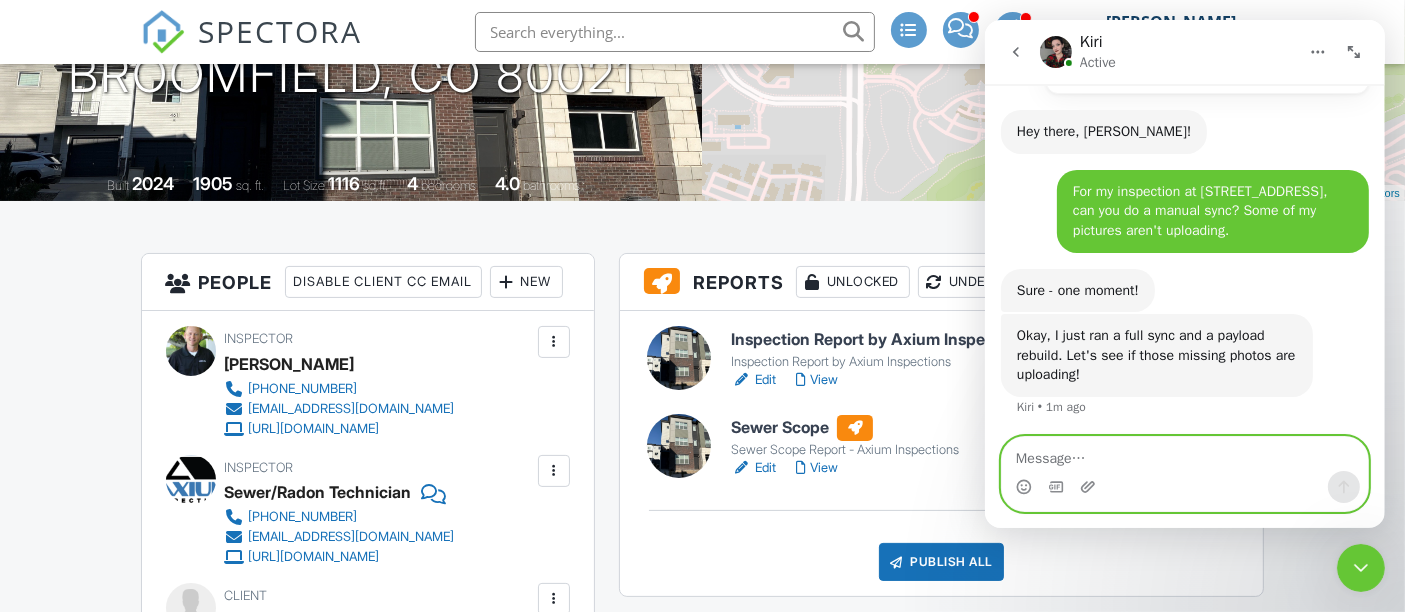 click on "View" at bounding box center (817, 380) 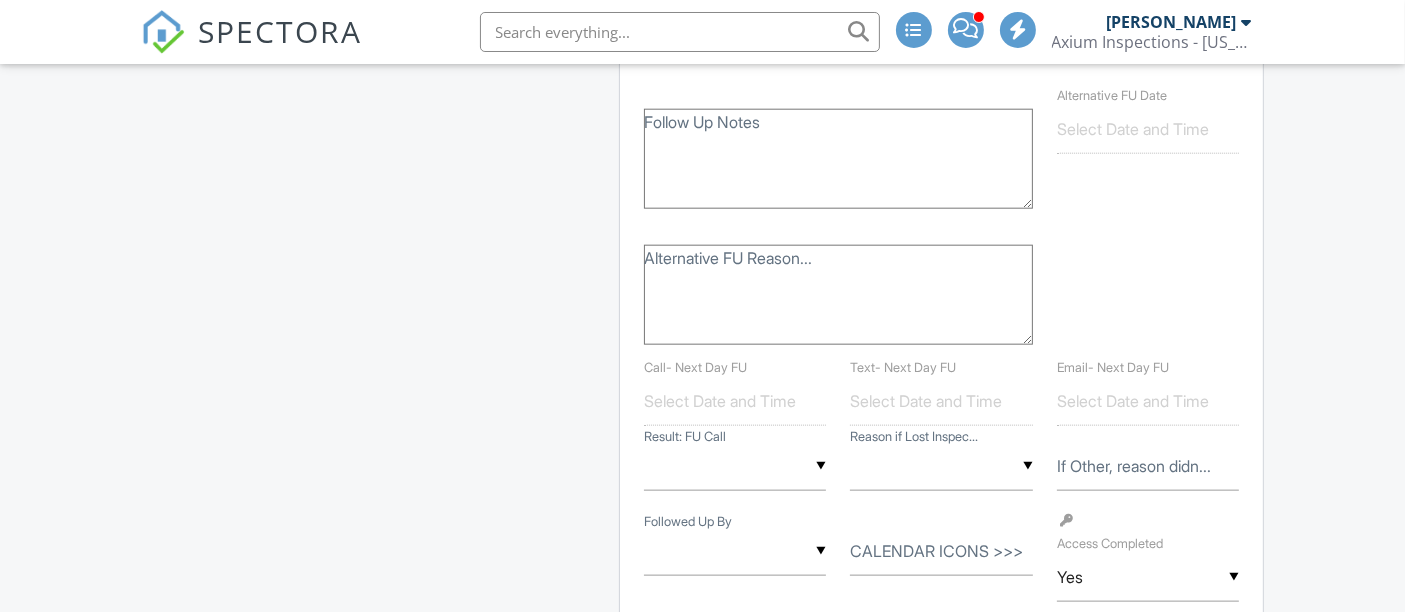 scroll, scrollTop: 2886, scrollLeft: 0, axis: vertical 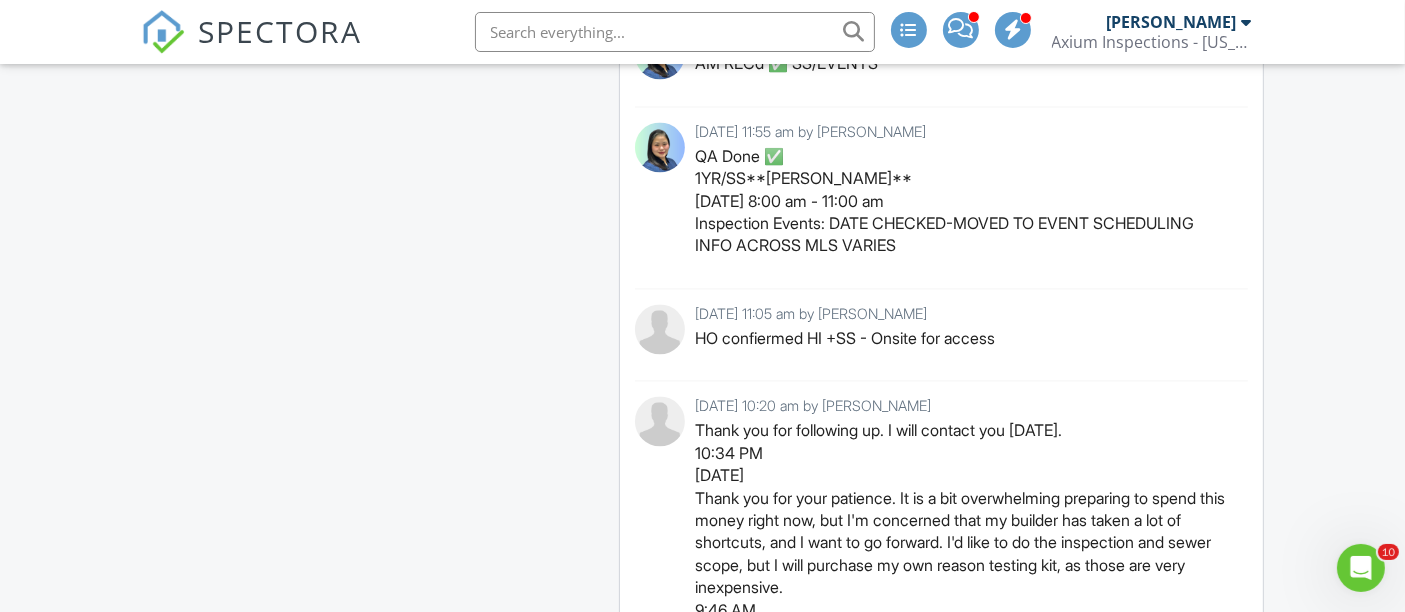 click 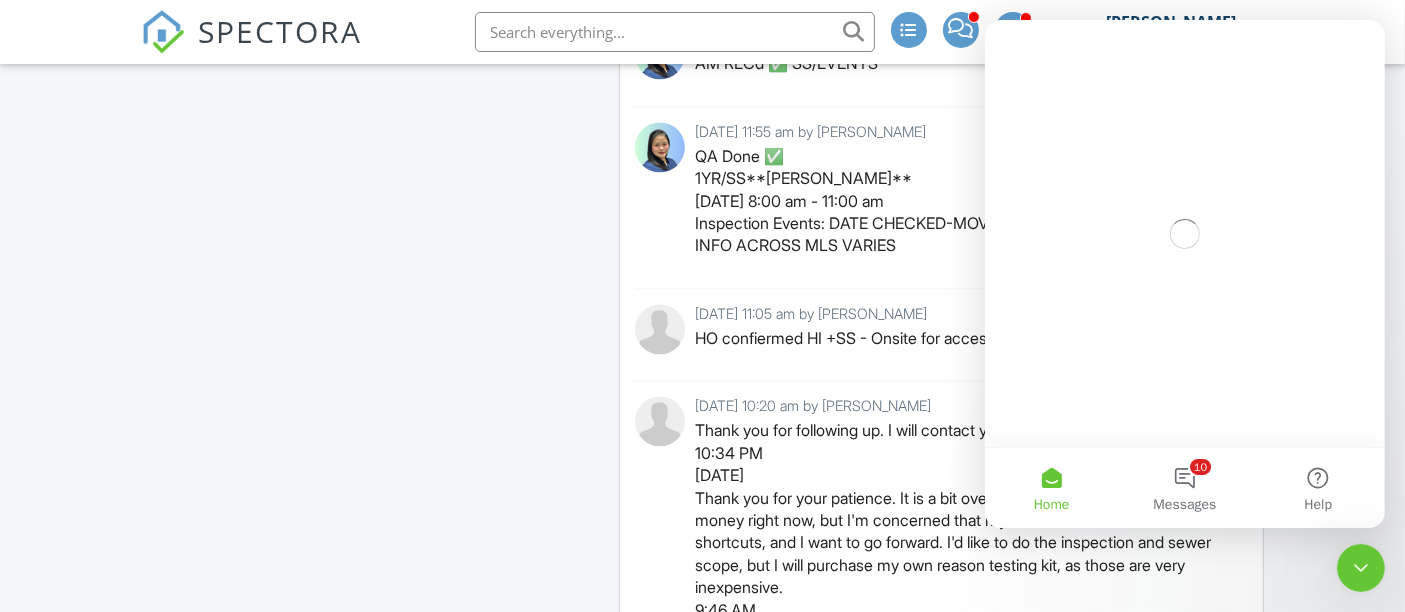 scroll, scrollTop: 0, scrollLeft: 0, axis: both 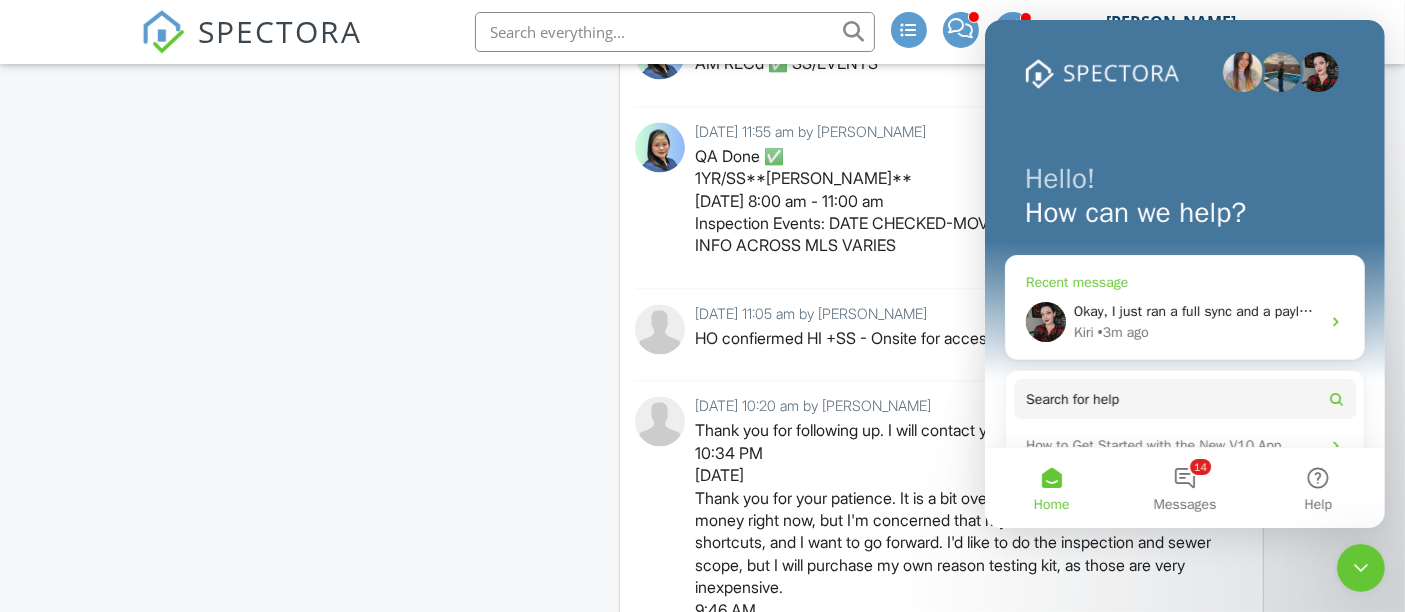 click on "Okay, I just ran a full sync and a payload rebuild. Let's see if those missing photos are uploading!" at bounding box center (1372, 311) 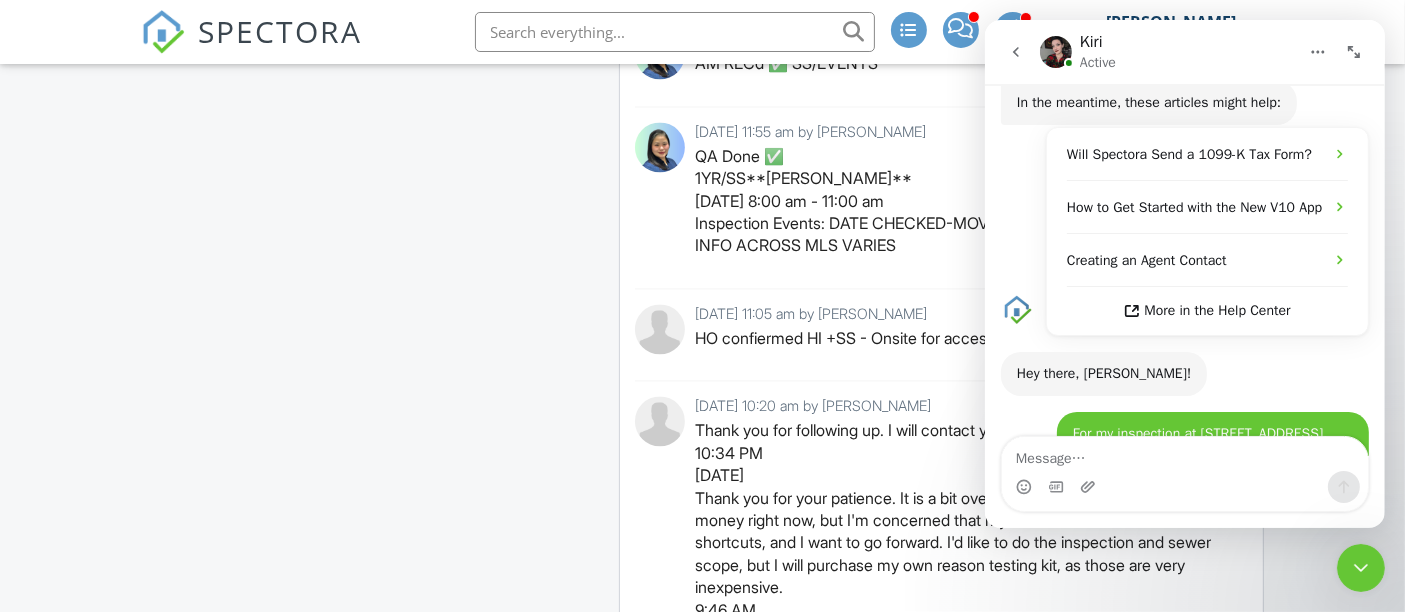 scroll, scrollTop: 774, scrollLeft: 0, axis: vertical 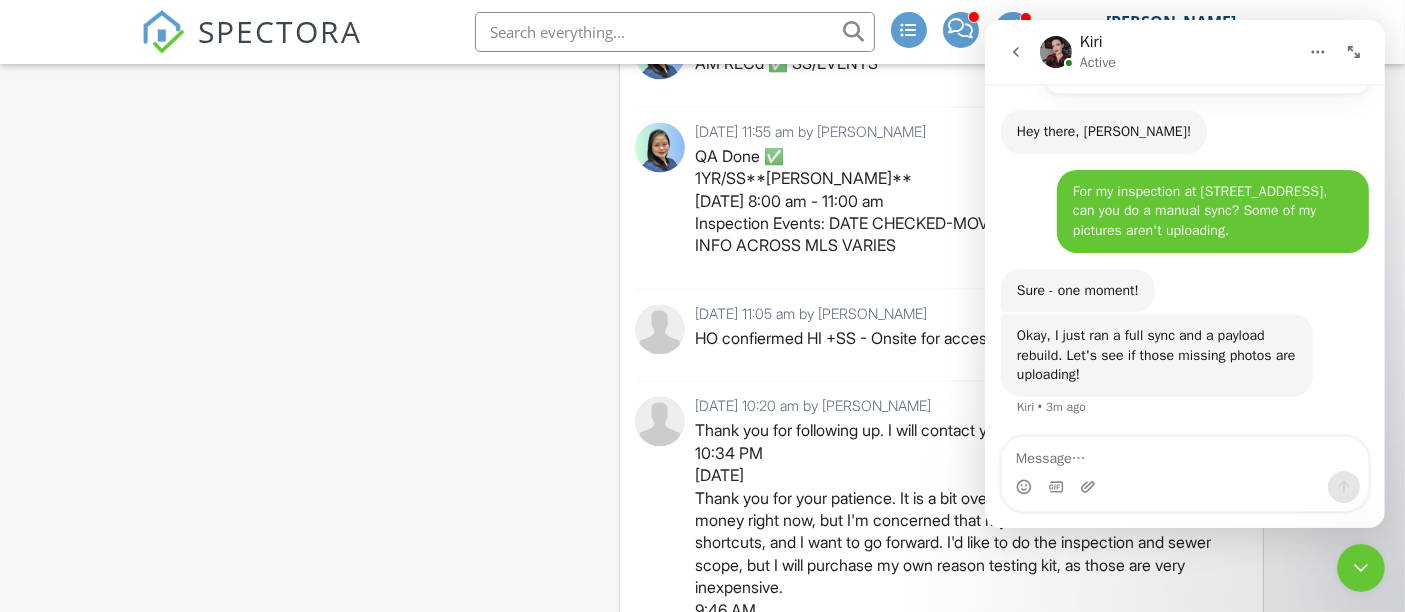 click at bounding box center [1184, 454] 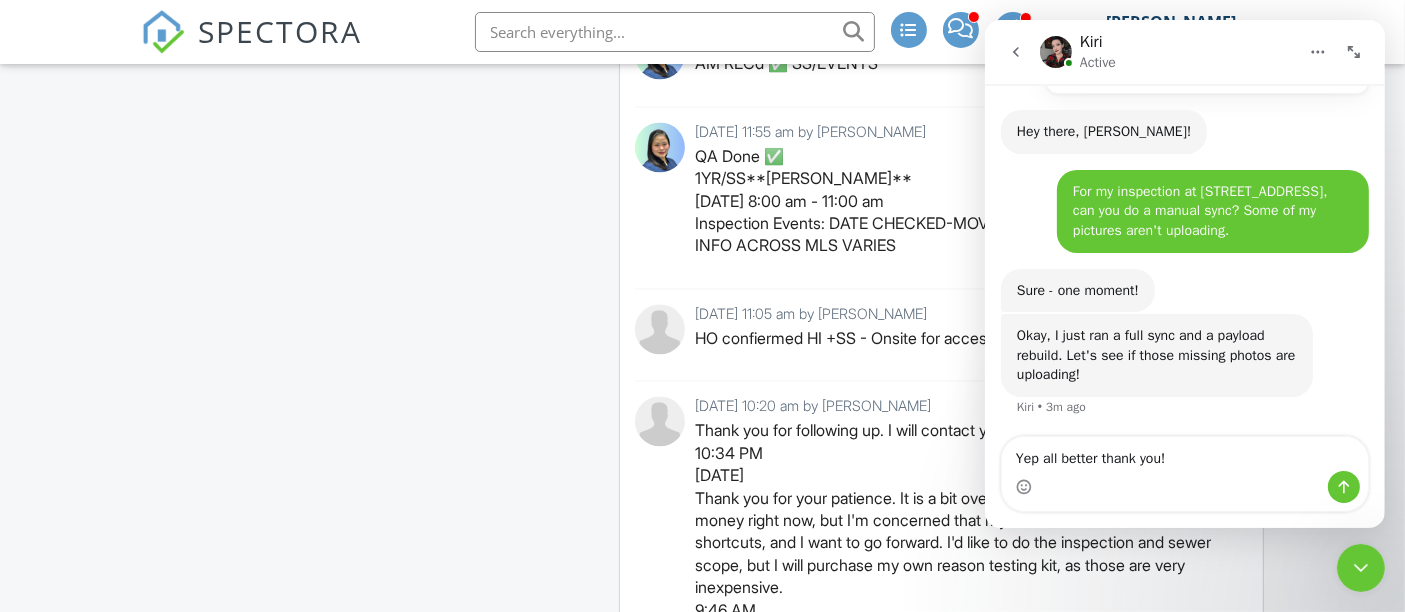 type on "Yep all better thank you!" 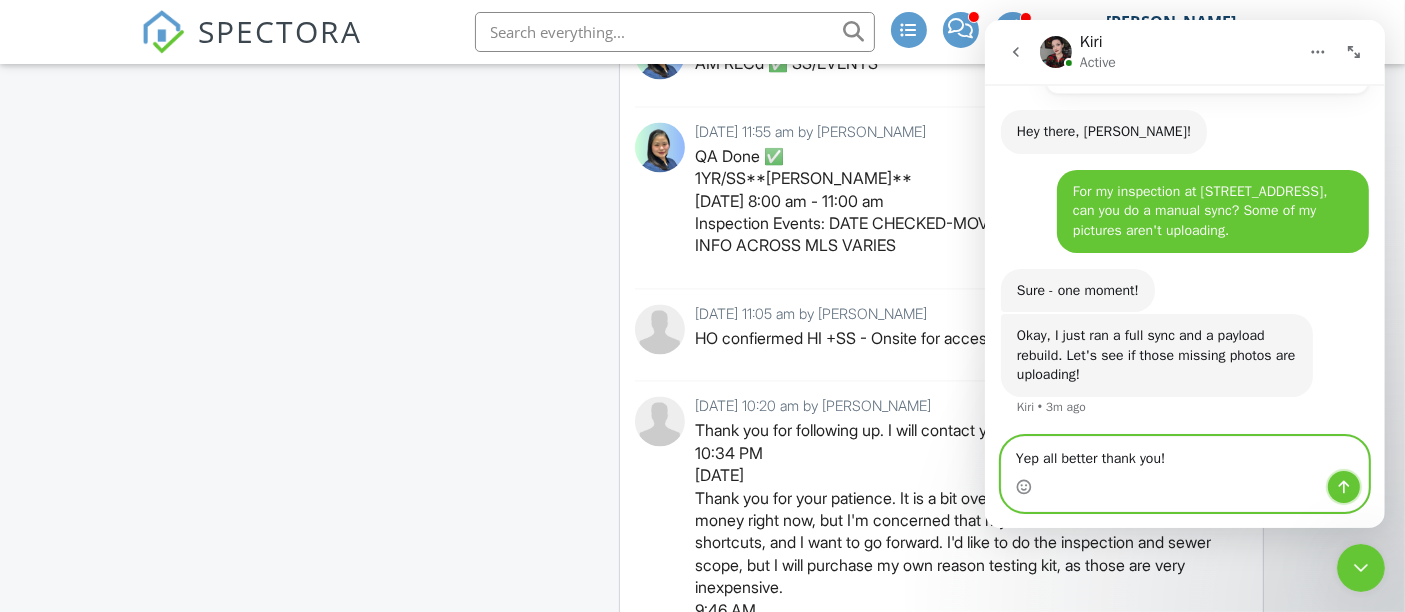 click at bounding box center [1343, 487] 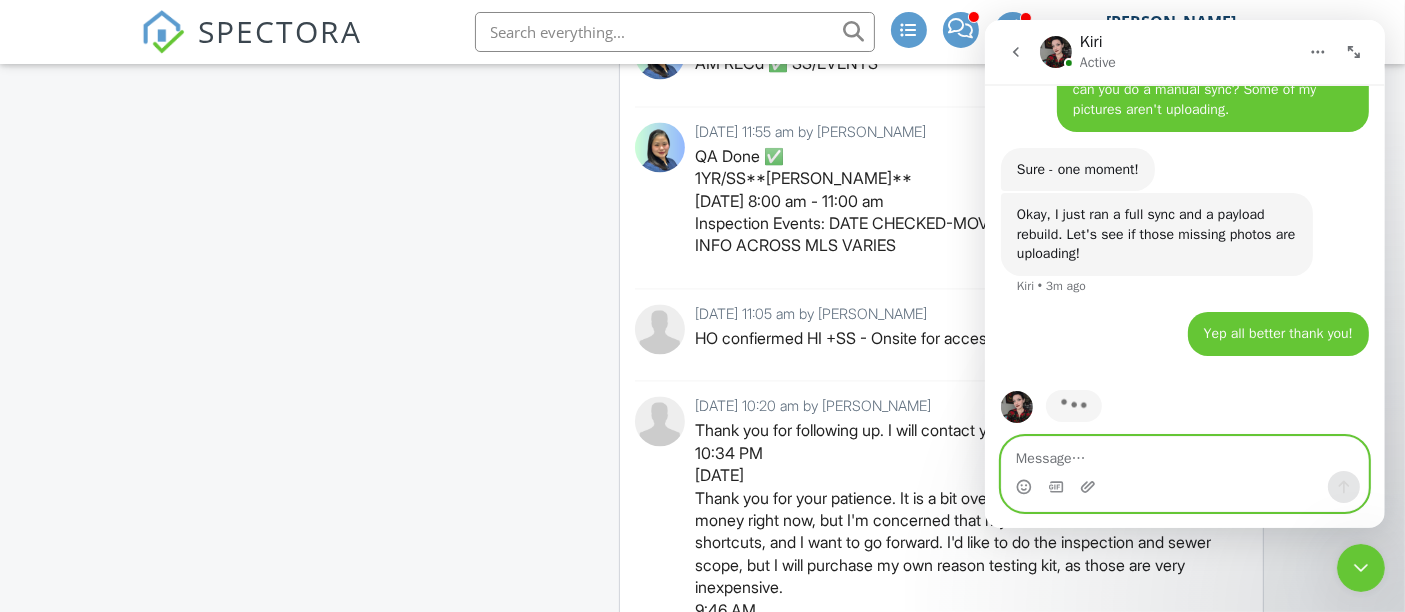 scroll, scrollTop: 911, scrollLeft: 0, axis: vertical 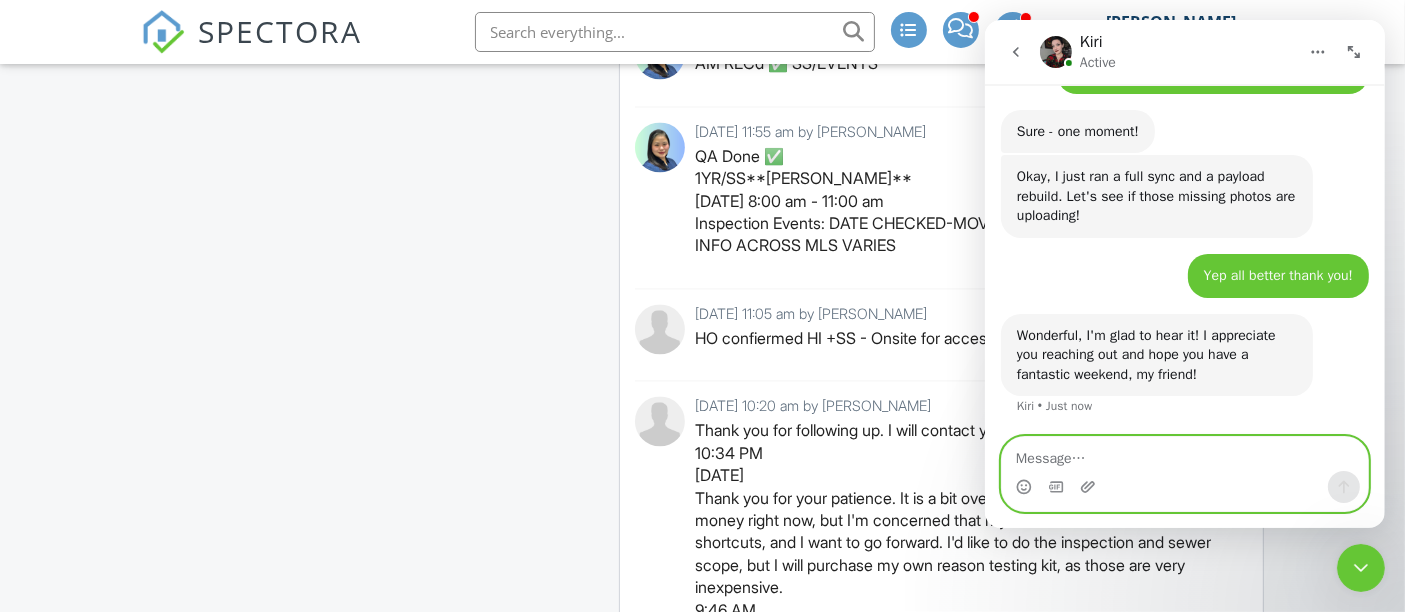 click at bounding box center (1184, 454) 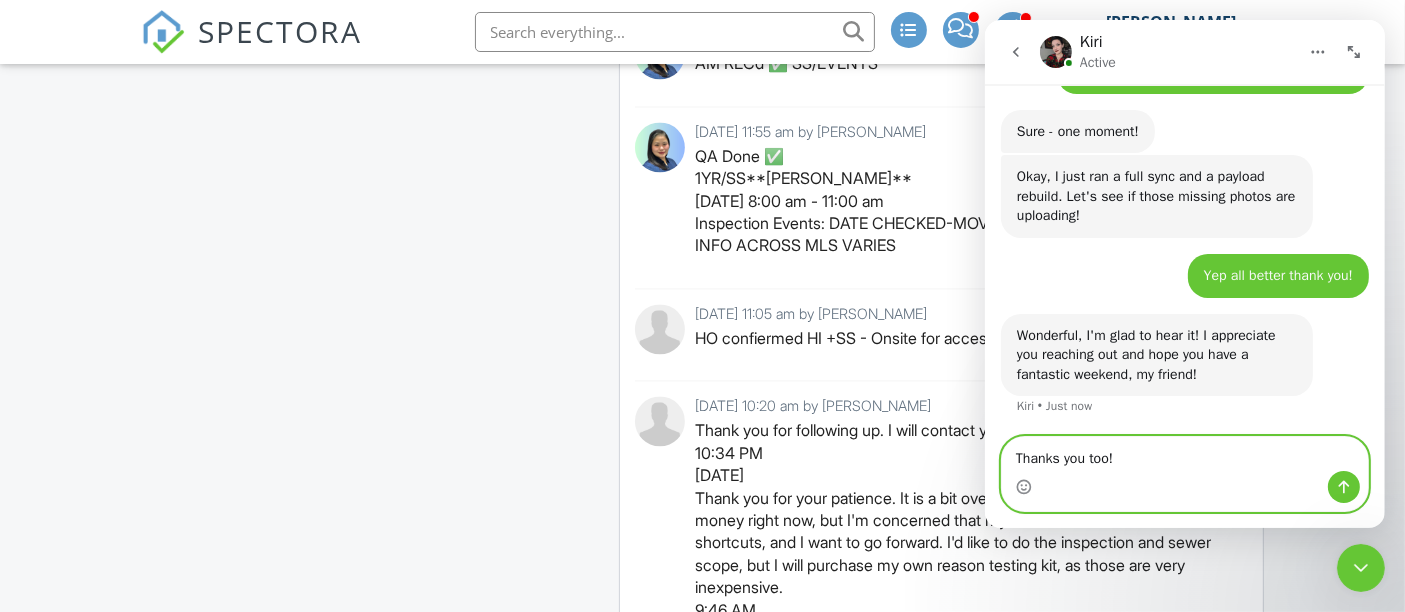 type on "Thanks you too!" 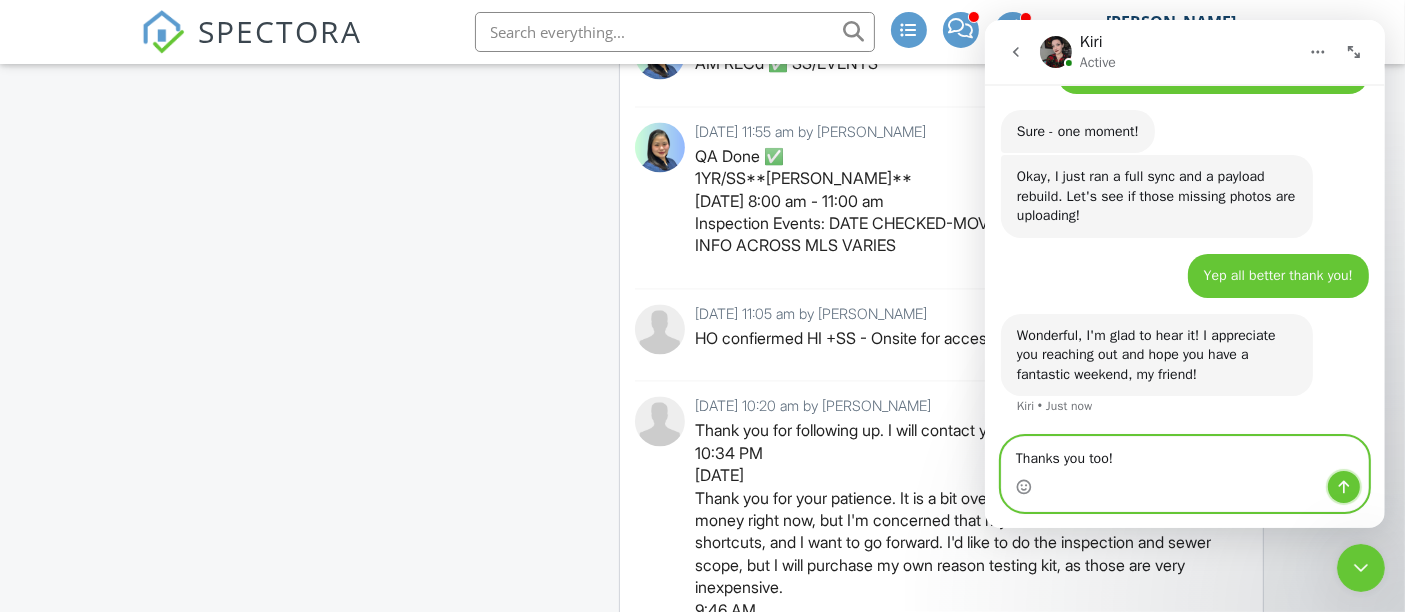 click 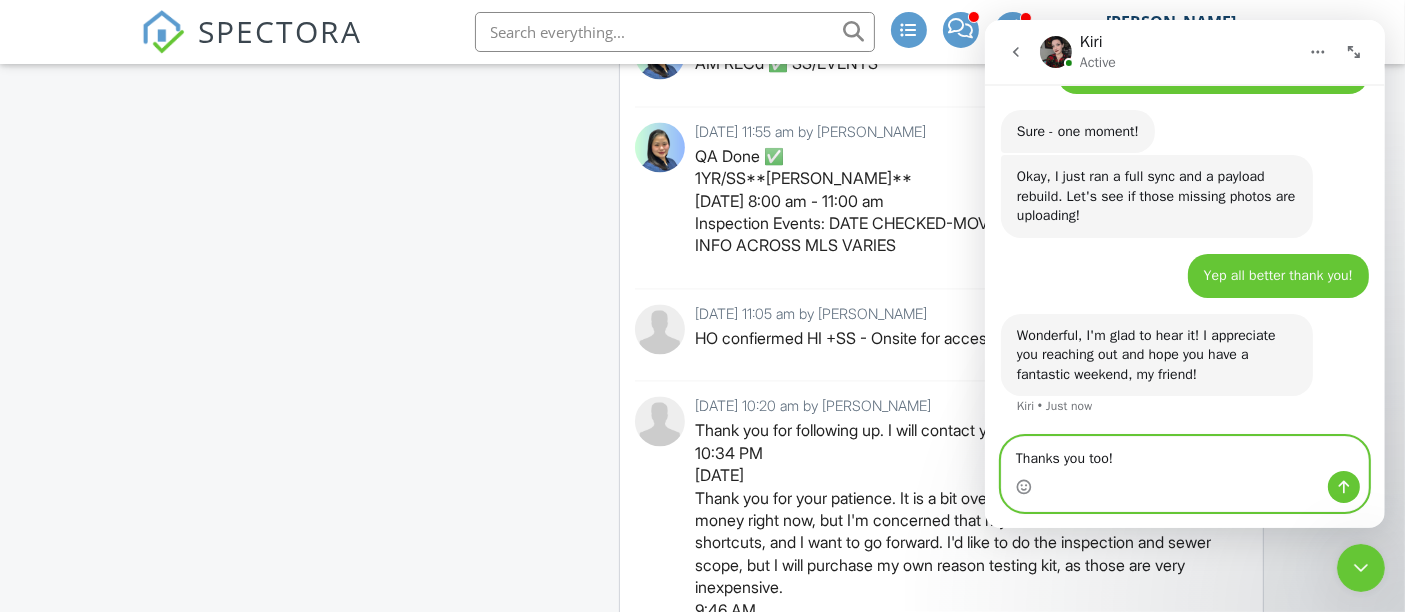 type 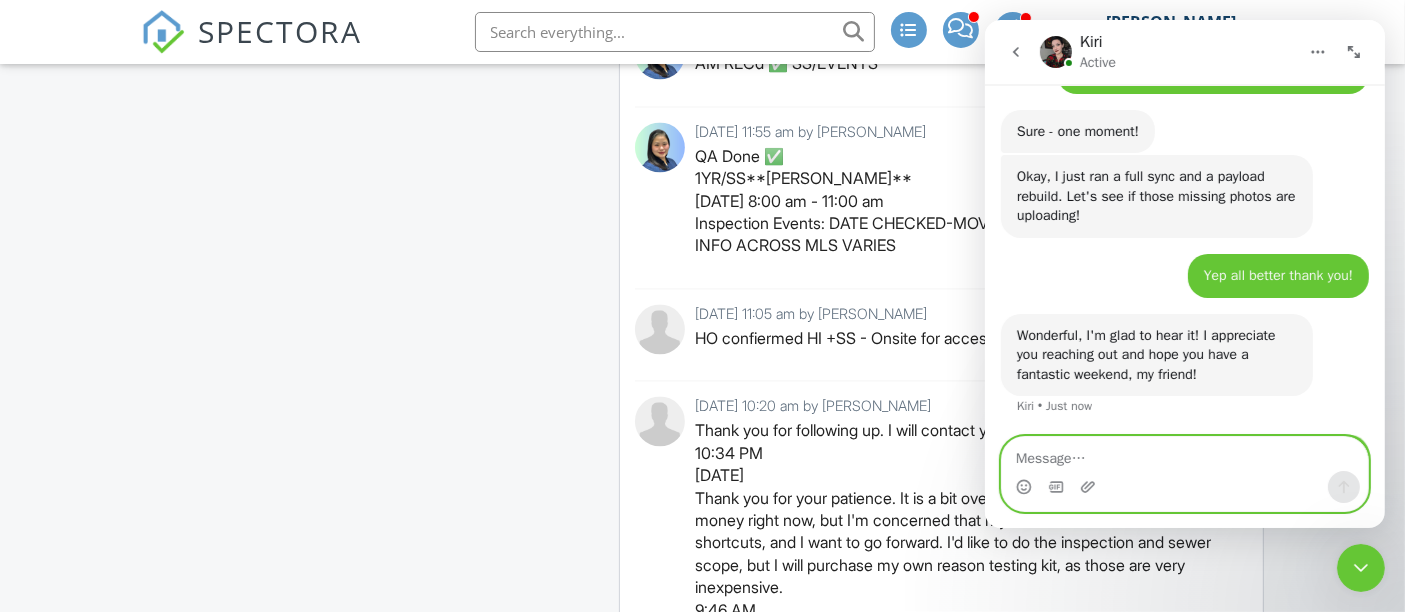 scroll, scrollTop: 992, scrollLeft: 0, axis: vertical 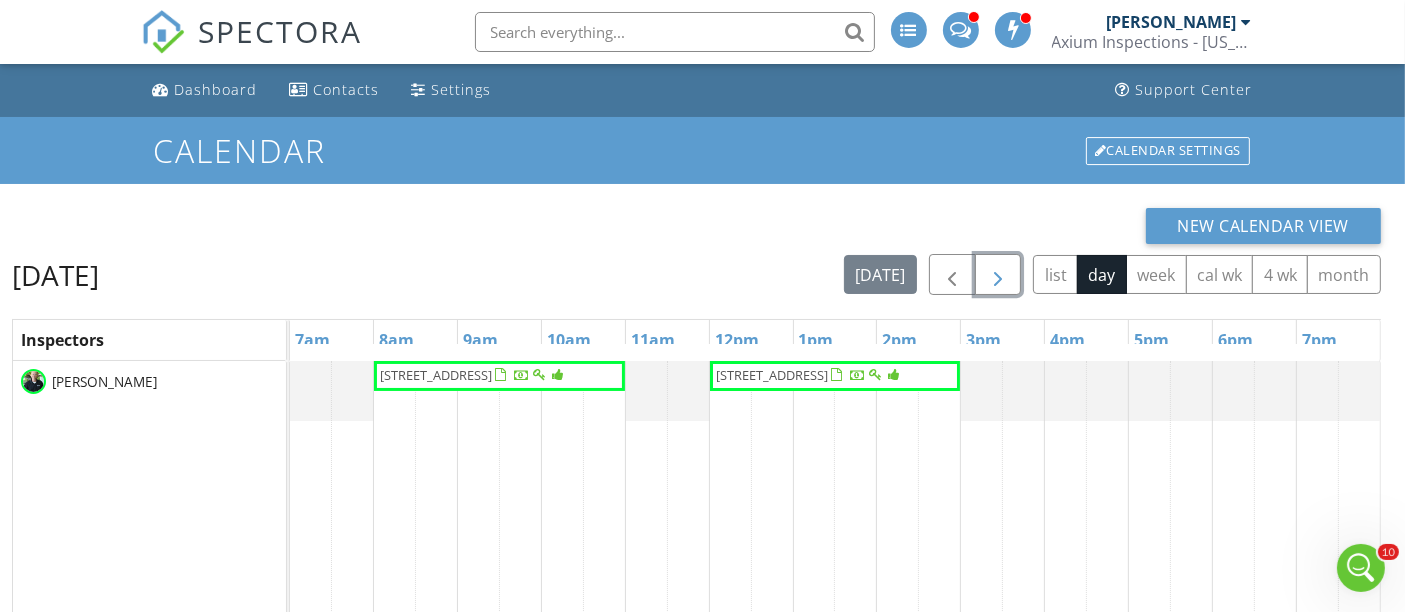 click at bounding box center [998, 275] 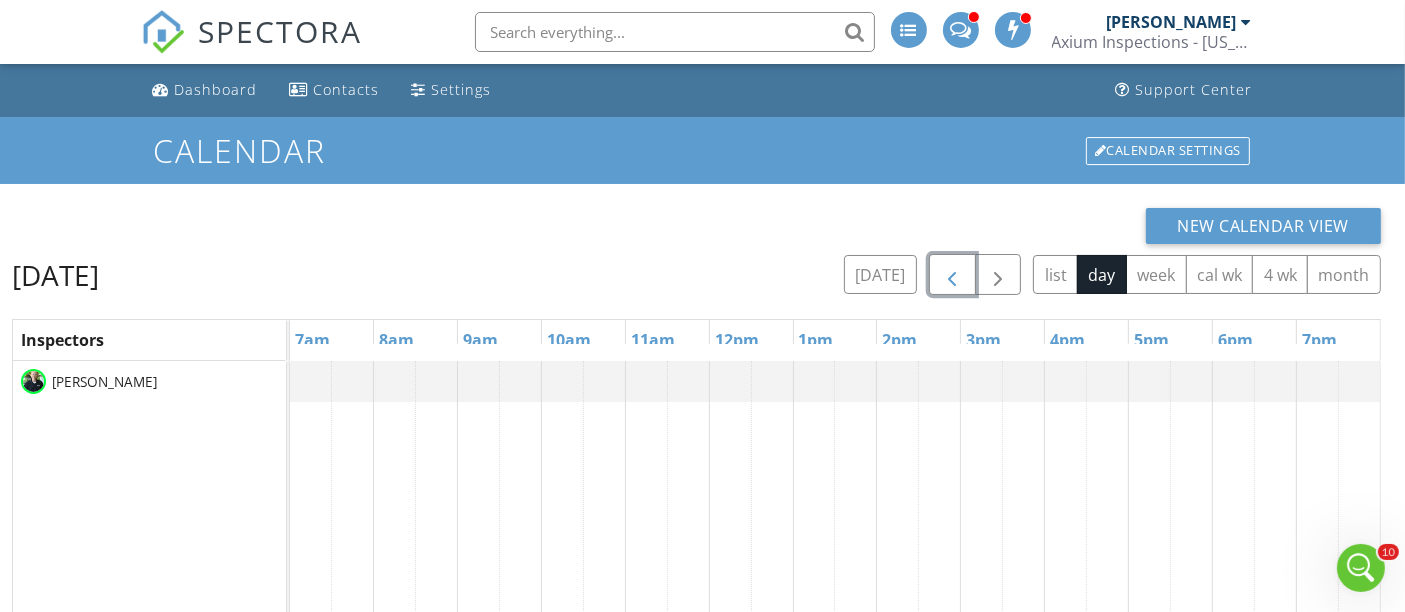 click at bounding box center (952, 275) 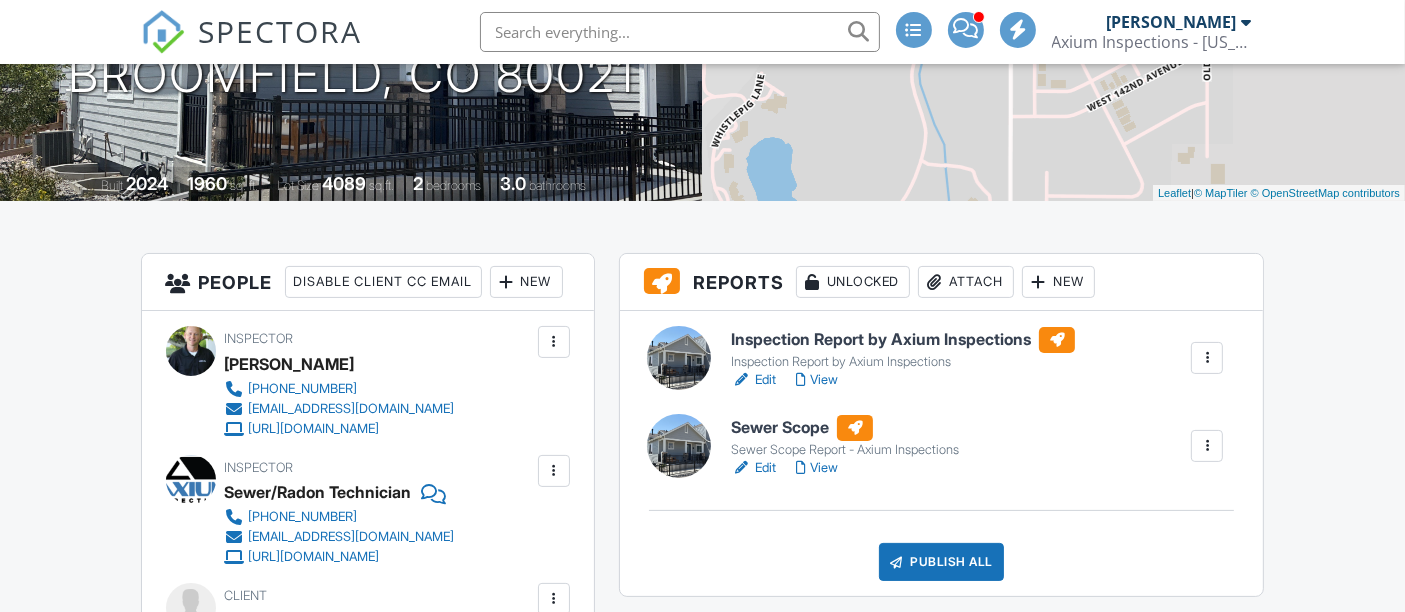 scroll, scrollTop: 333, scrollLeft: 0, axis: vertical 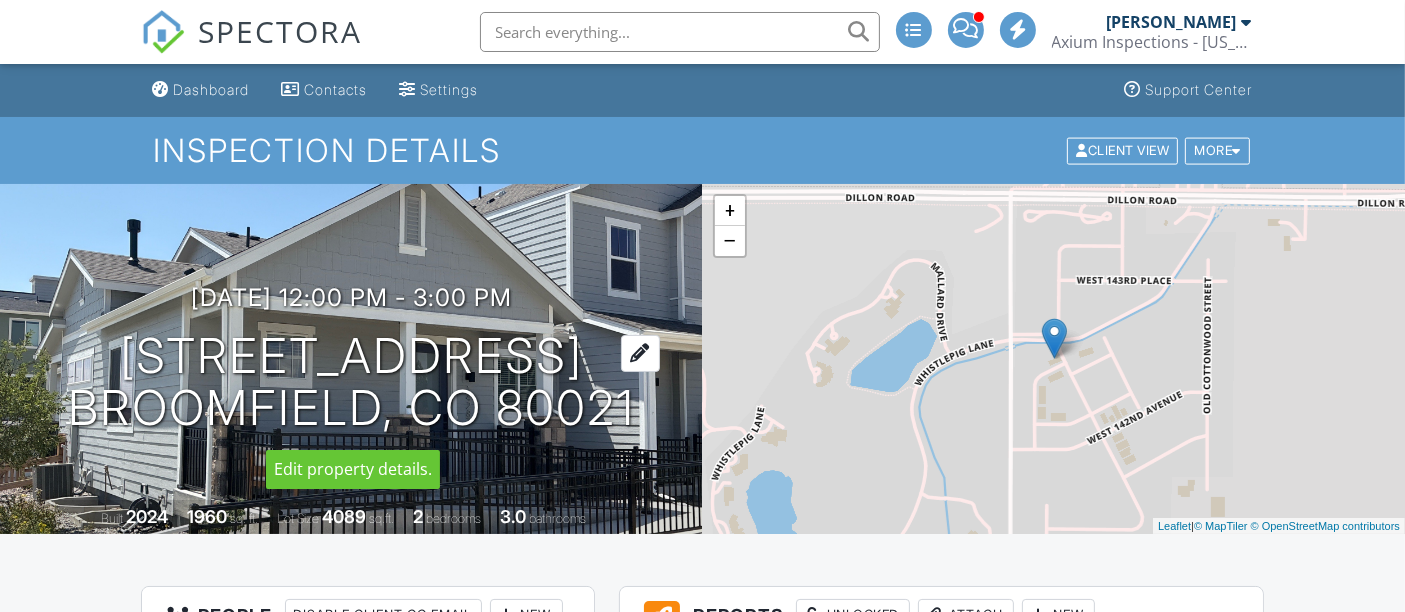 drag, startPoint x: 122, startPoint y: 357, endPoint x: 628, endPoint y: 419, distance: 509.78427 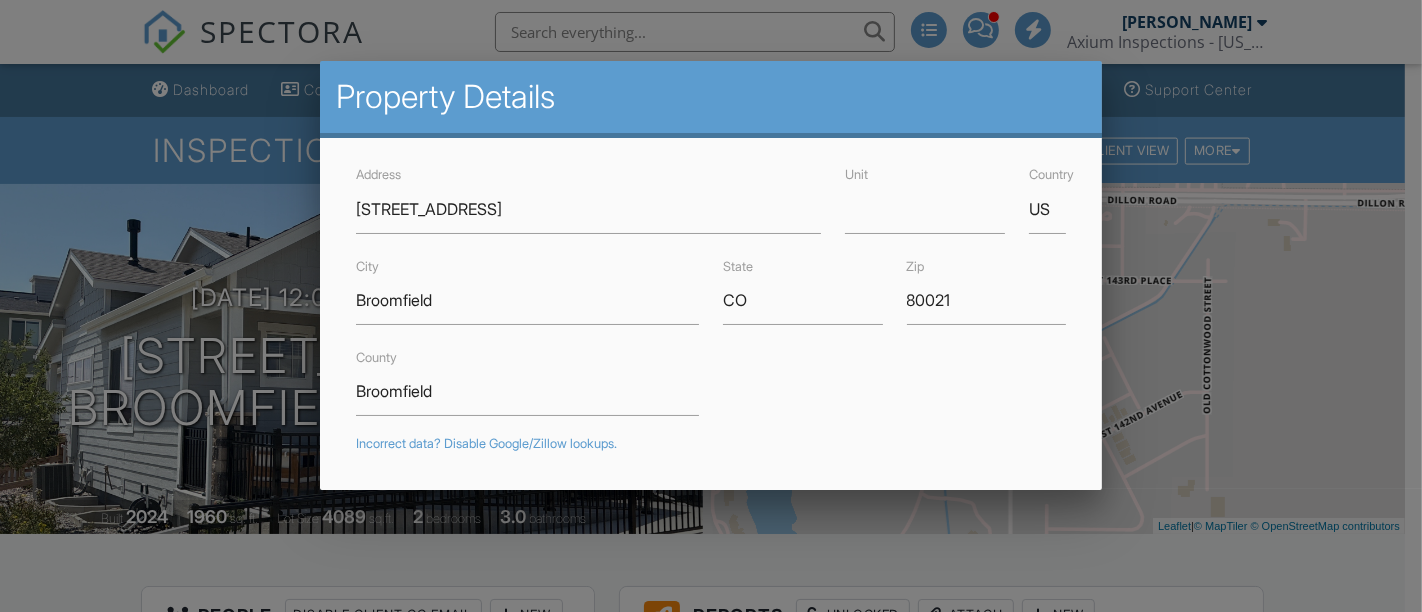 click at bounding box center (711, 282) 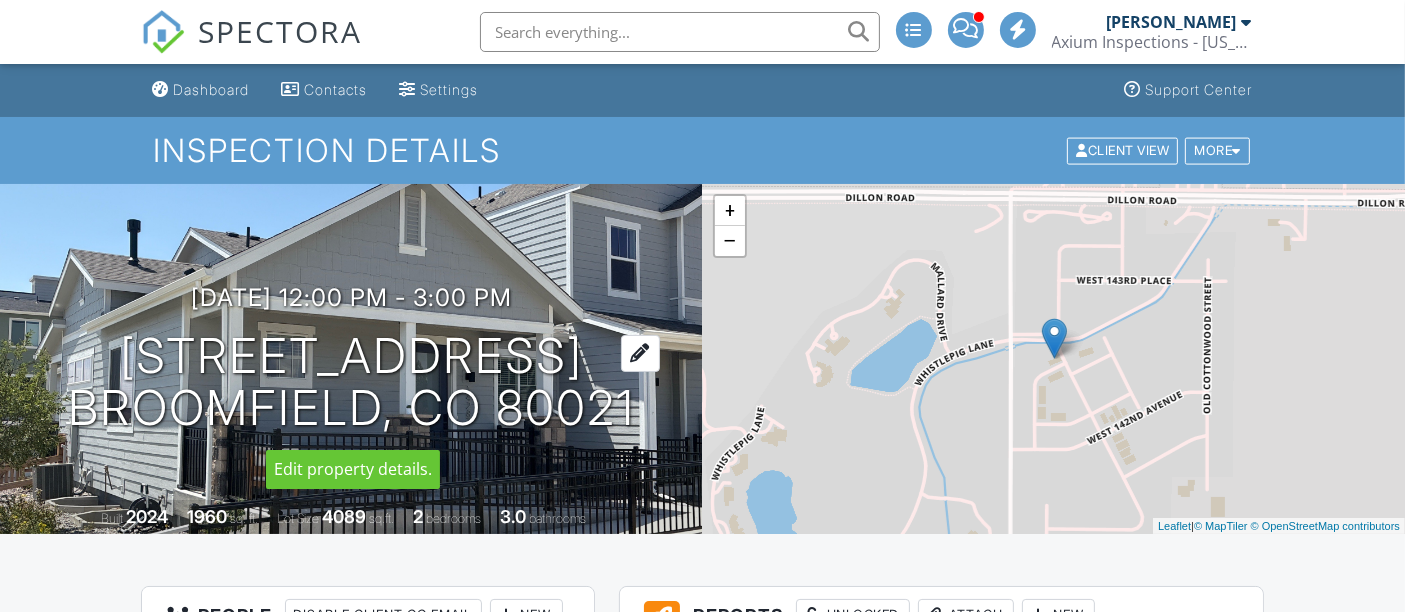drag, startPoint x: 125, startPoint y: 358, endPoint x: 621, endPoint y: 420, distance: 499.86 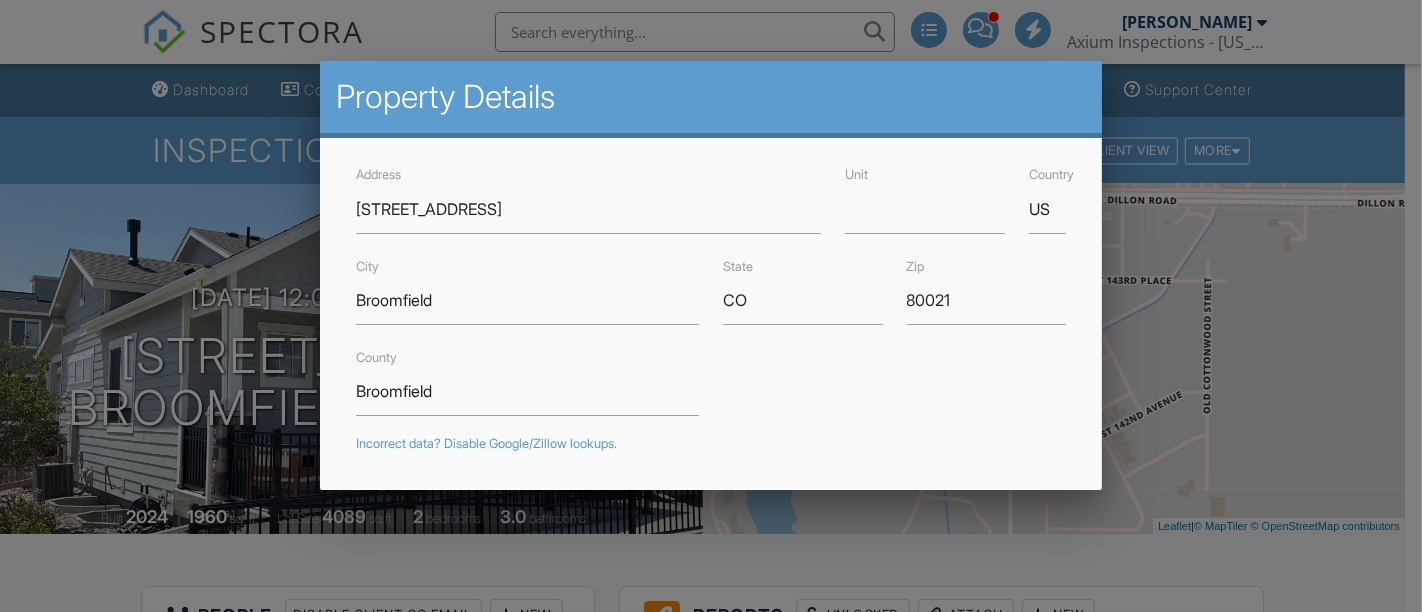 click at bounding box center (711, 282) 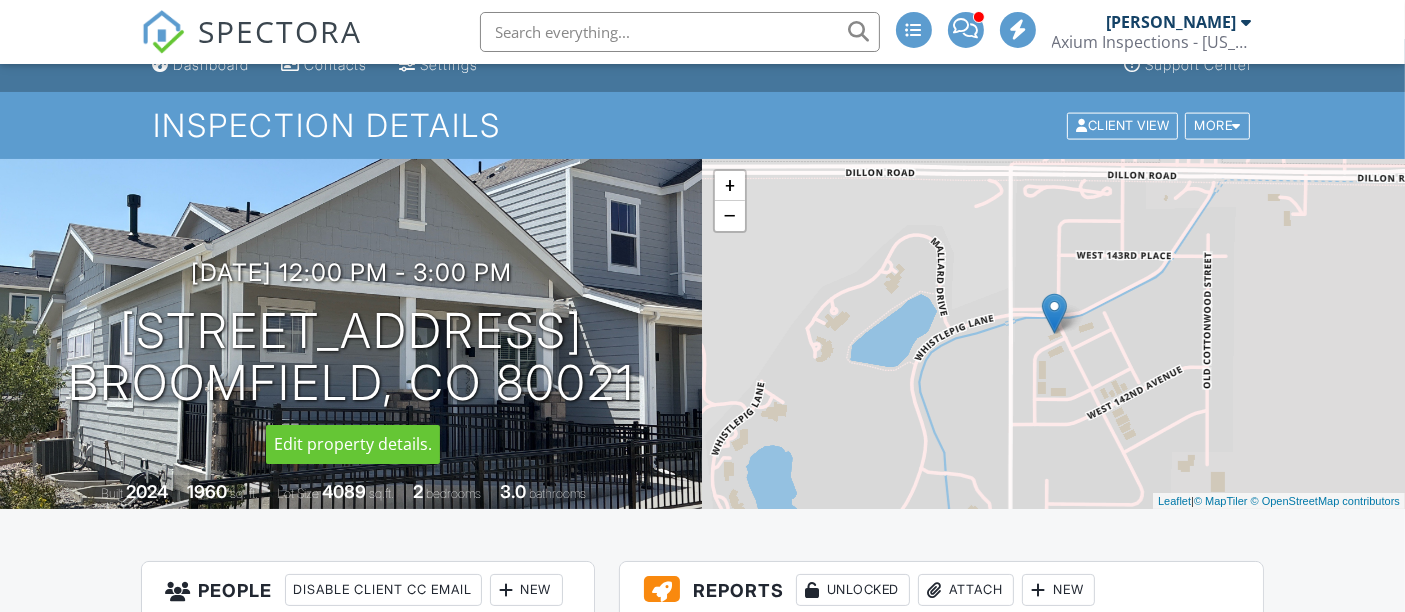 scroll, scrollTop: 0, scrollLeft: 0, axis: both 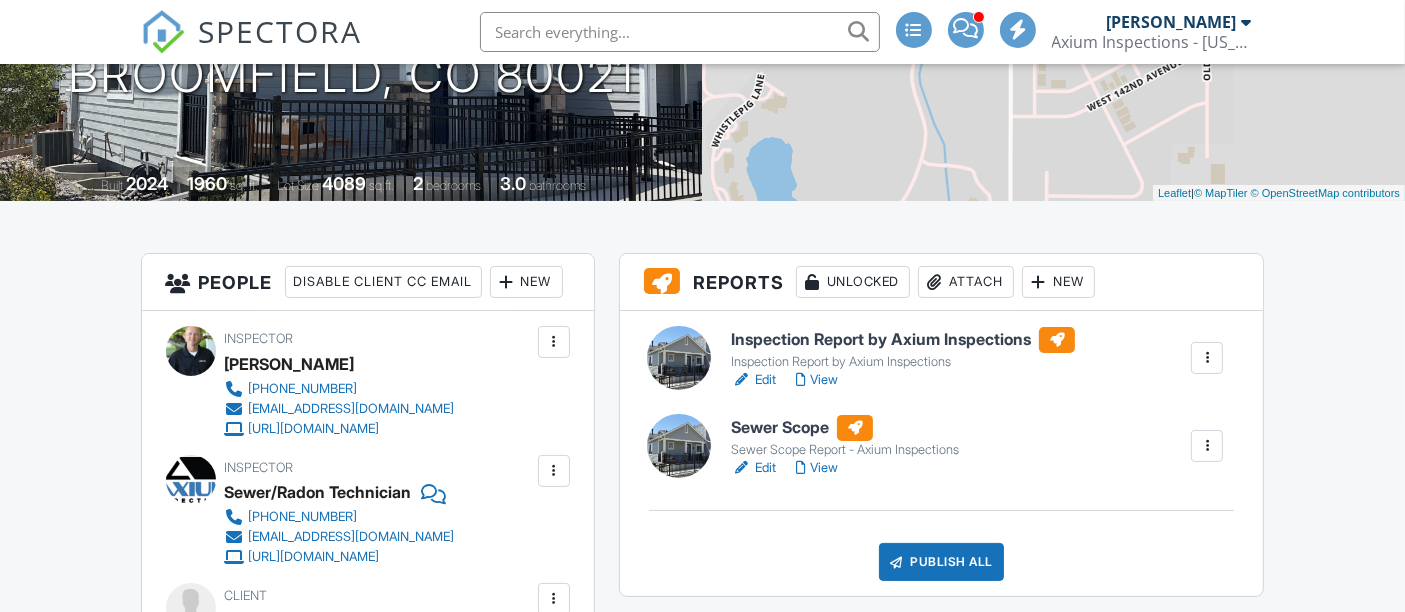 click on "View" at bounding box center (817, 380) 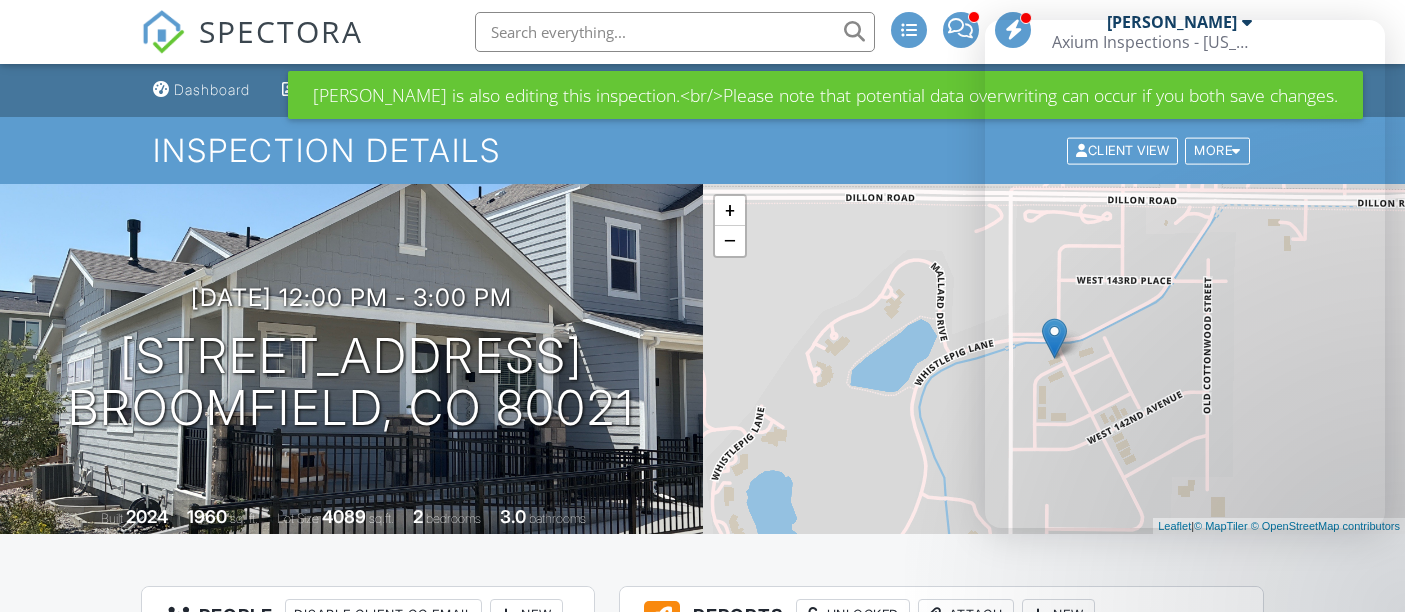 scroll, scrollTop: 0, scrollLeft: 0, axis: both 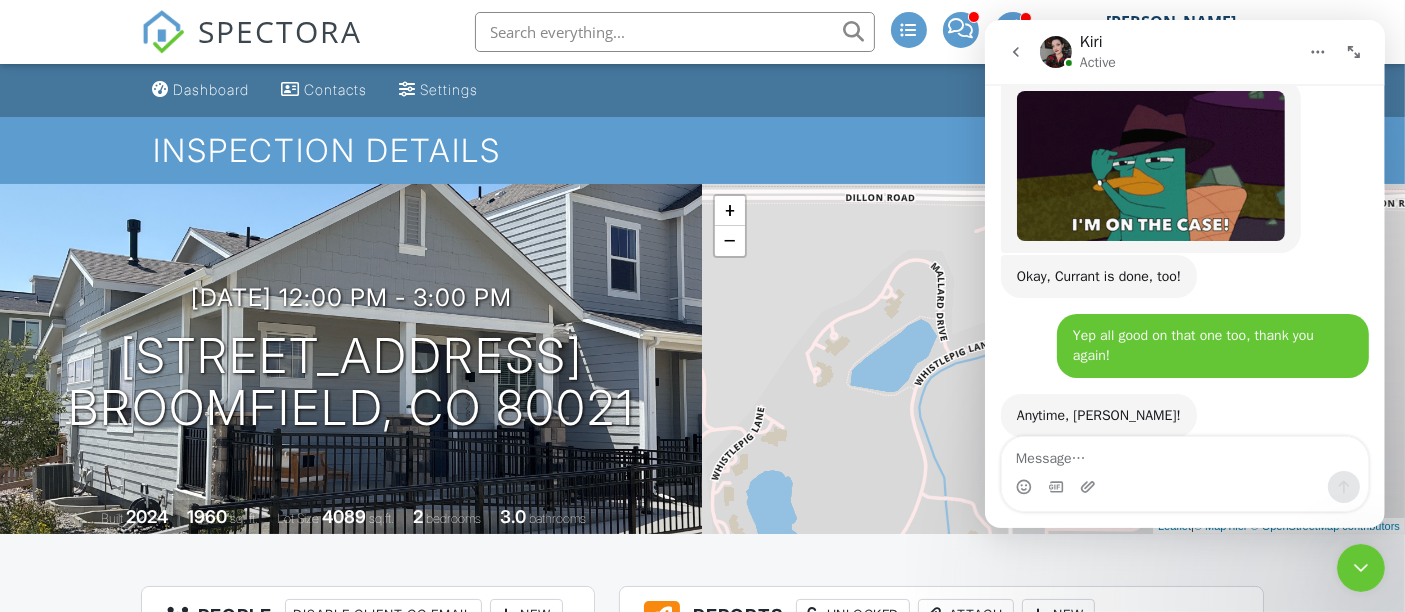 click 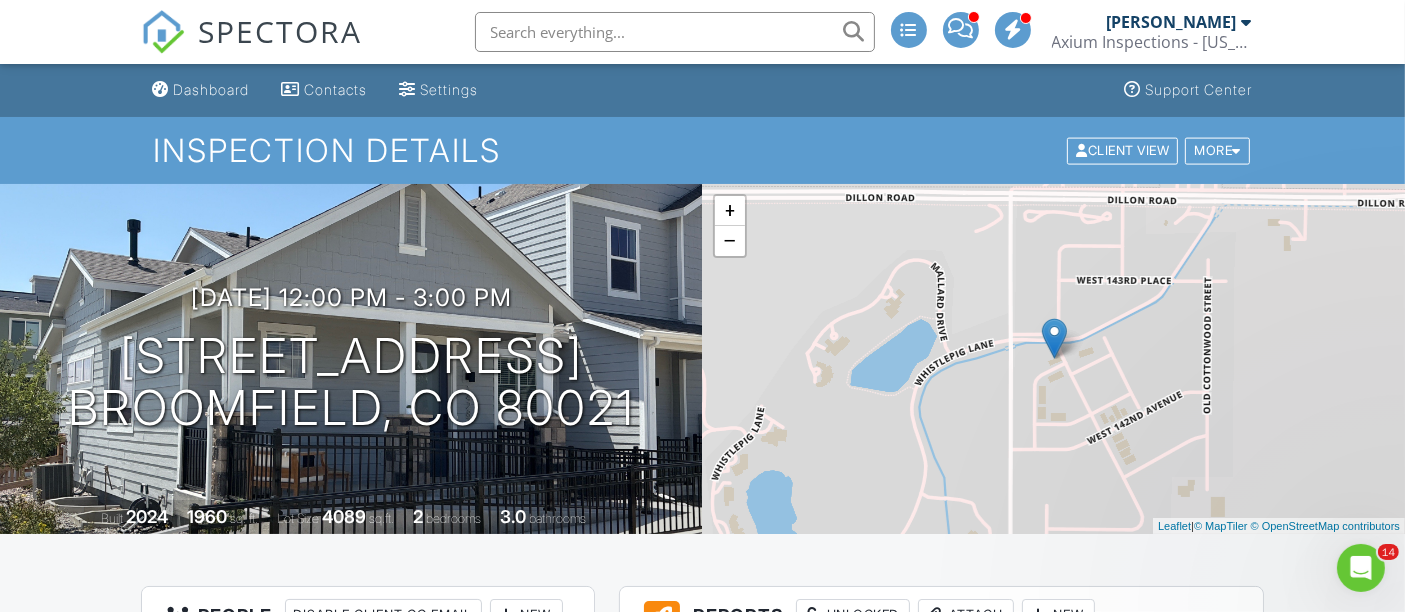 scroll, scrollTop: 0, scrollLeft: 0, axis: both 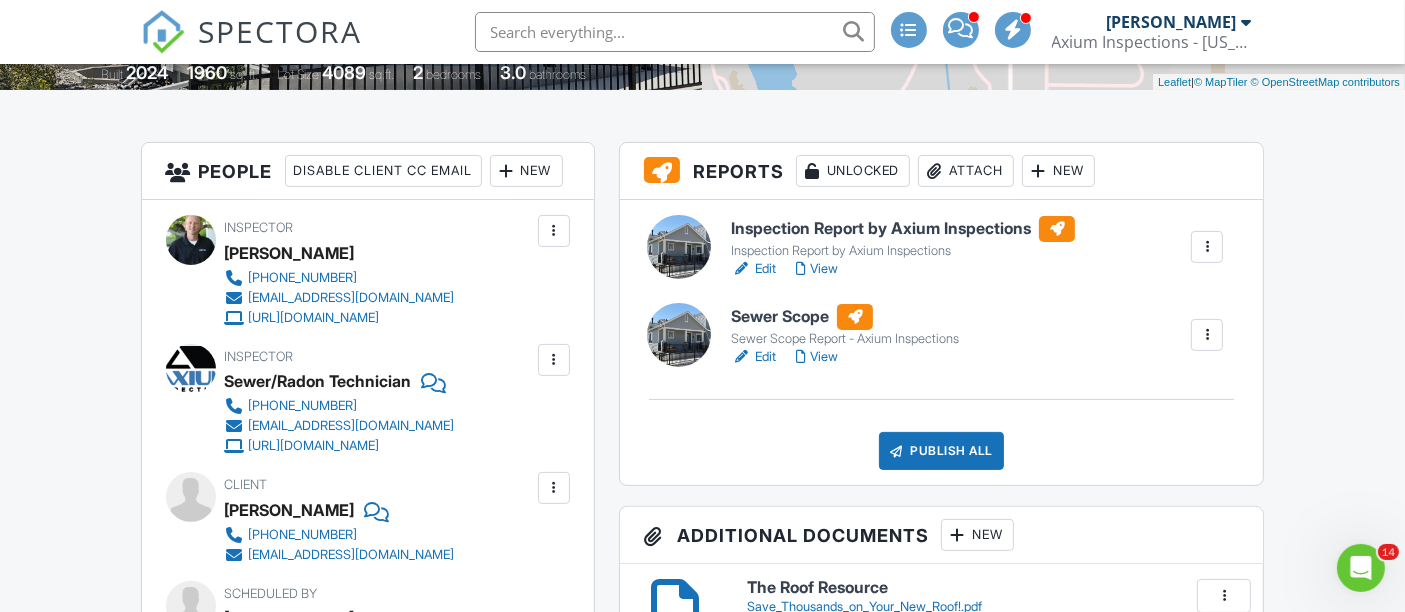 click on "View" at bounding box center [817, 269] 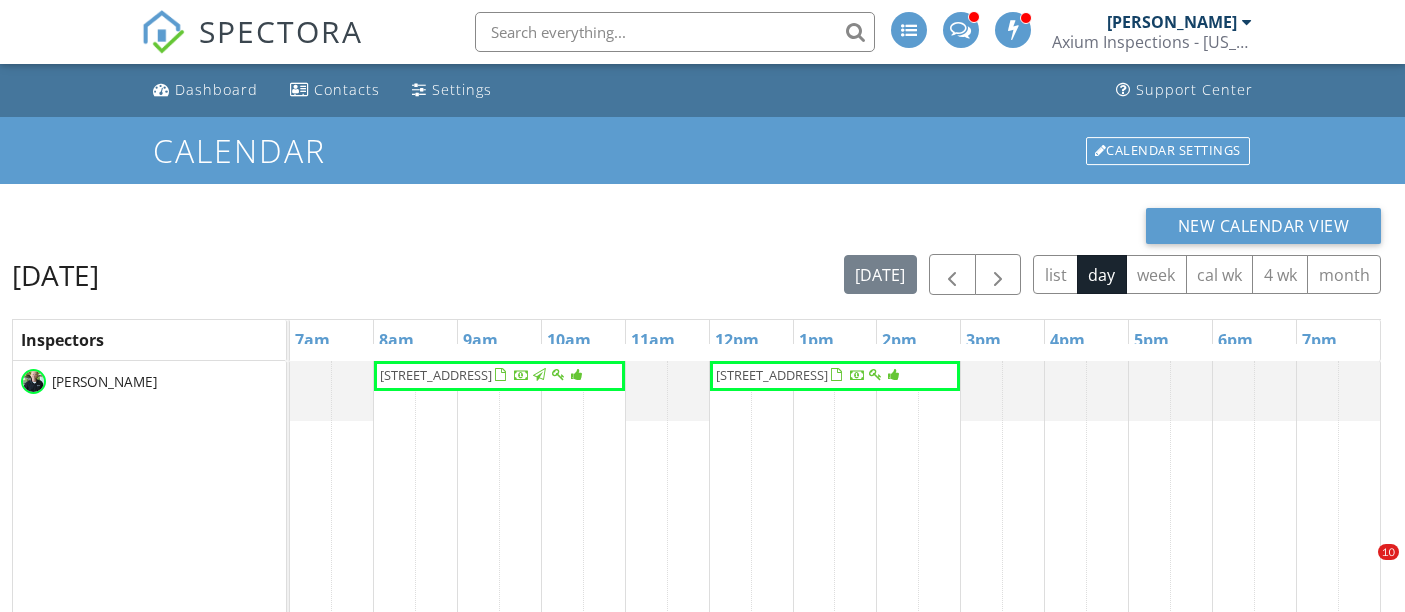 scroll, scrollTop: 0, scrollLeft: 0, axis: both 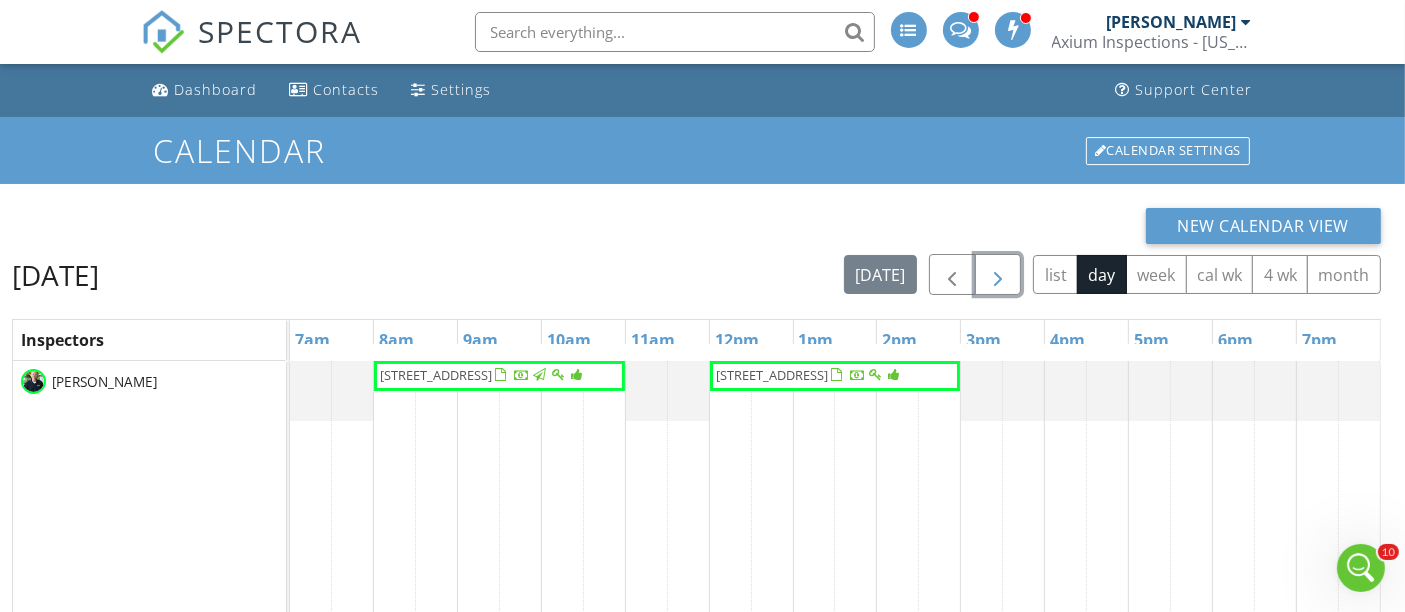 click at bounding box center (998, 275) 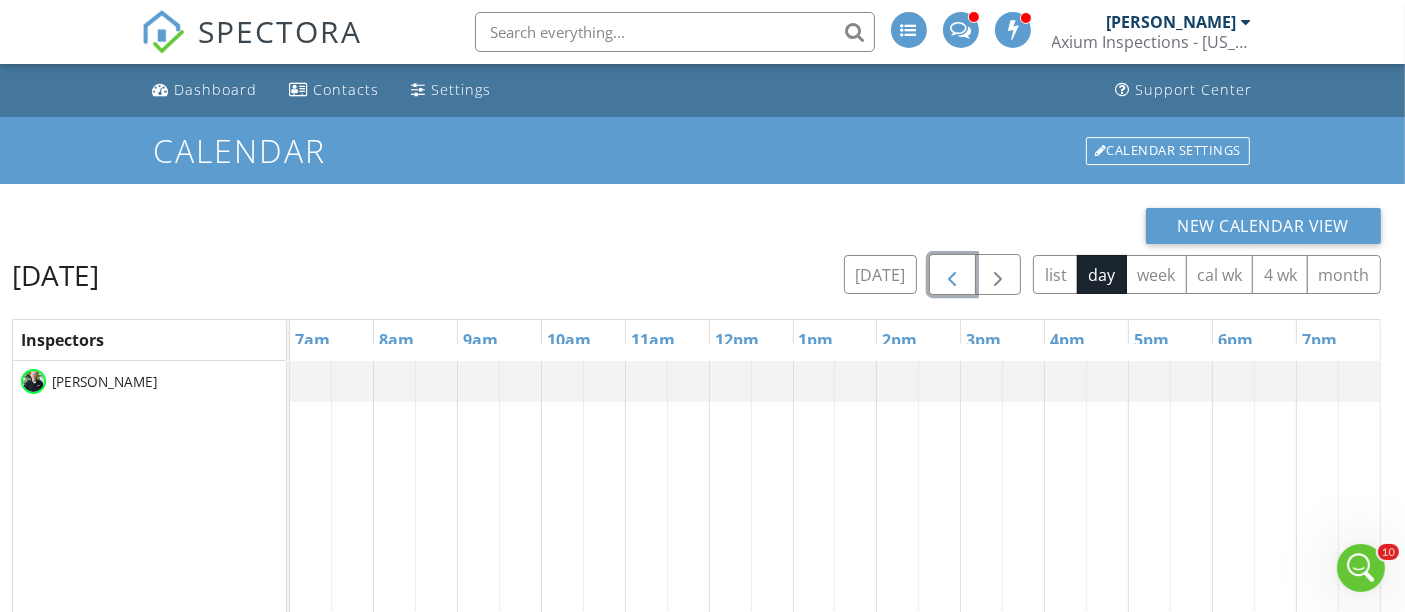 click at bounding box center [952, 275] 